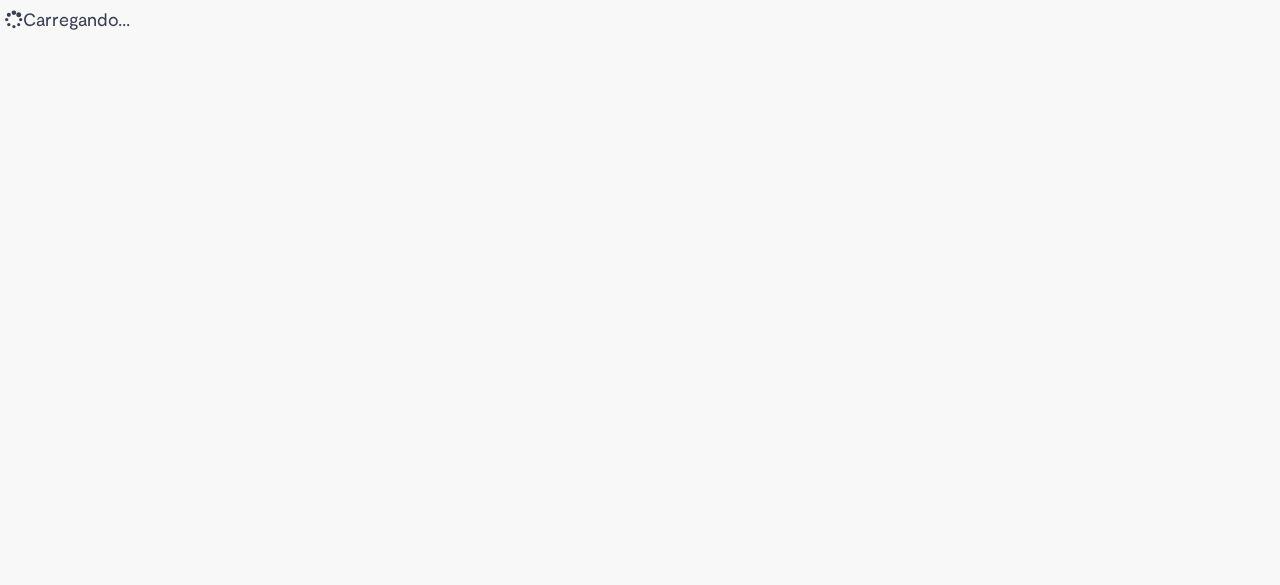 scroll, scrollTop: 0, scrollLeft: 0, axis: both 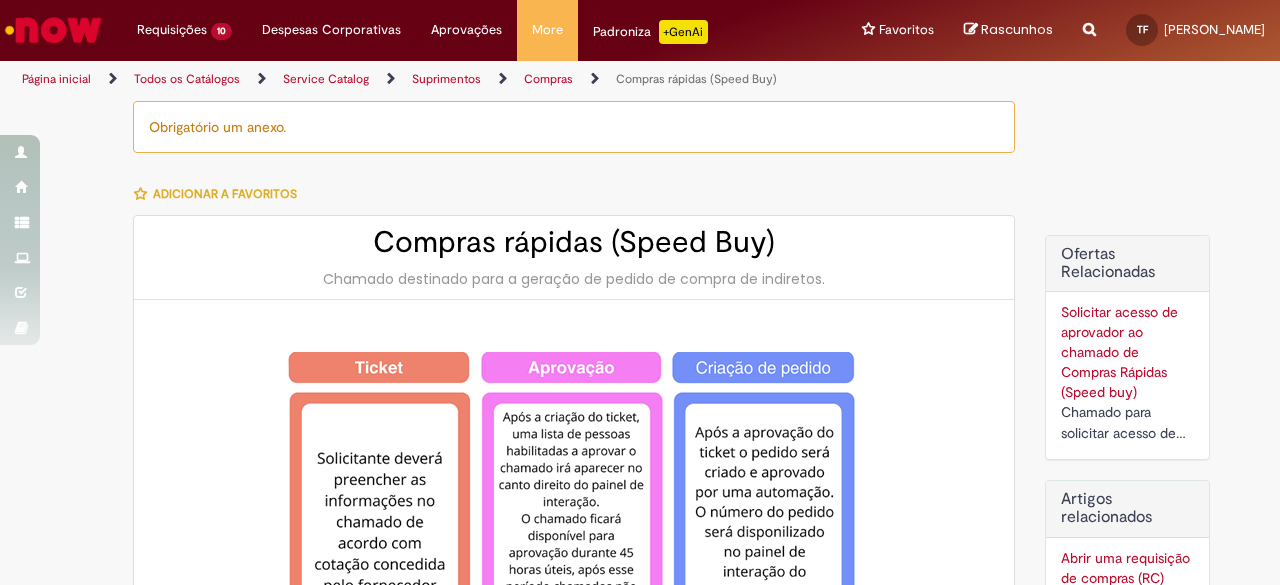 type on "**********" 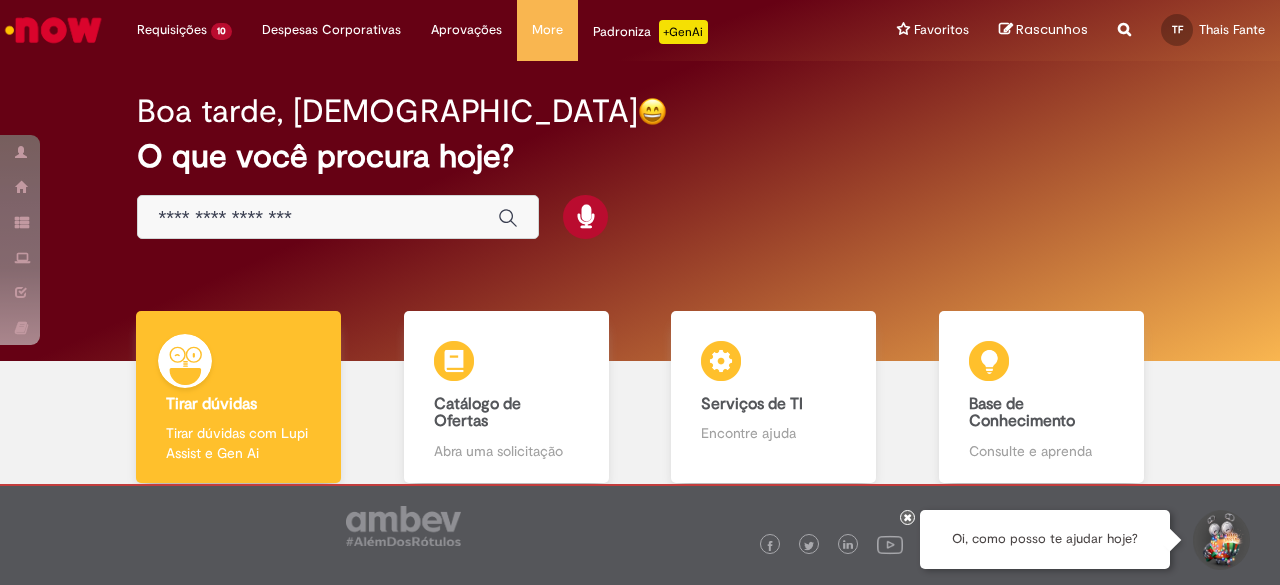 scroll, scrollTop: 0, scrollLeft: 0, axis: both 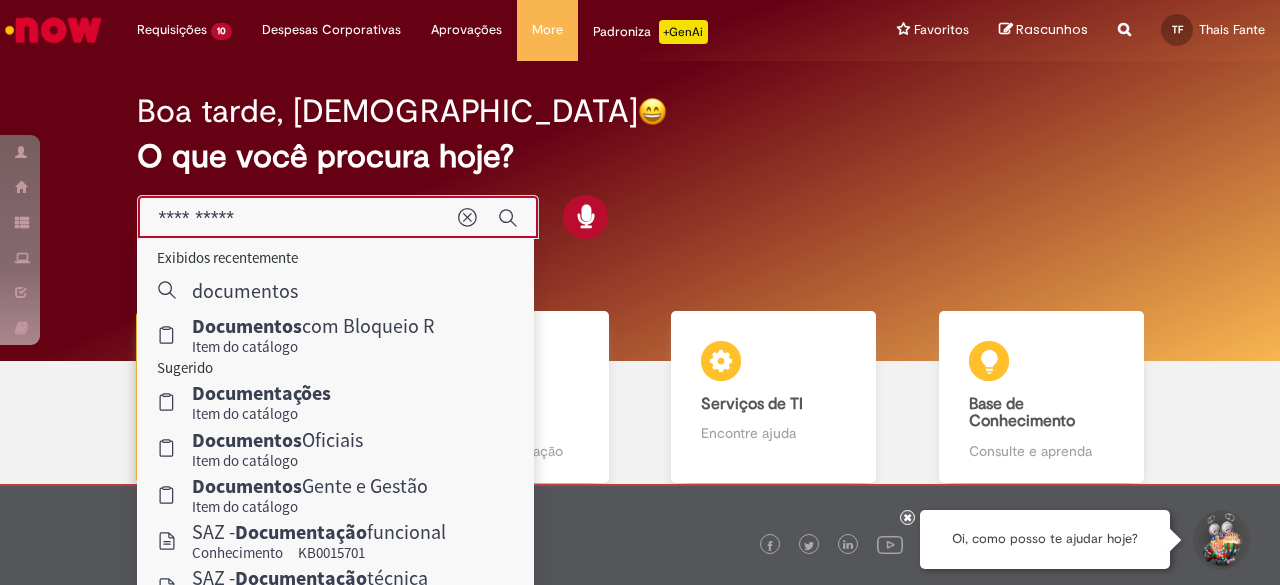 type on "**********" 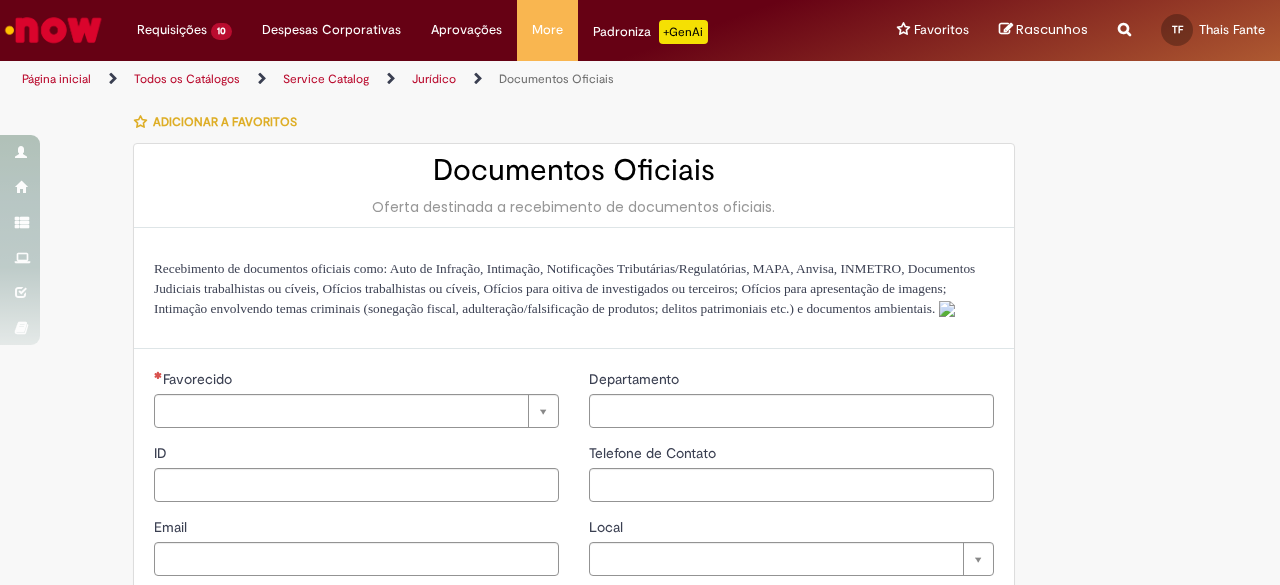 type on "**********" 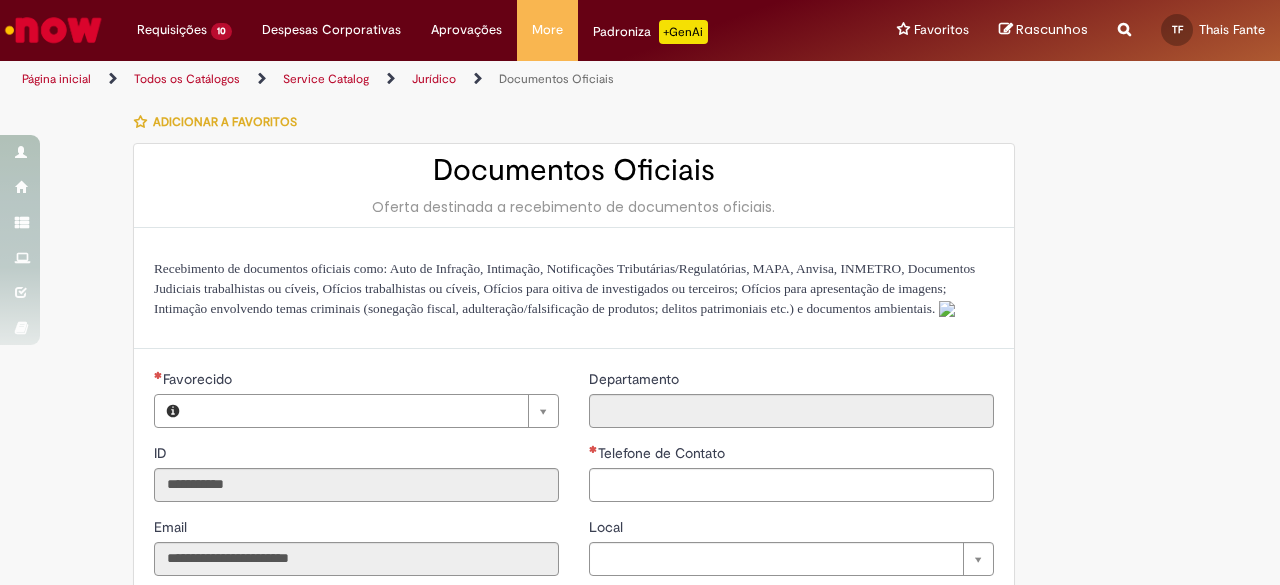 type on "**********" 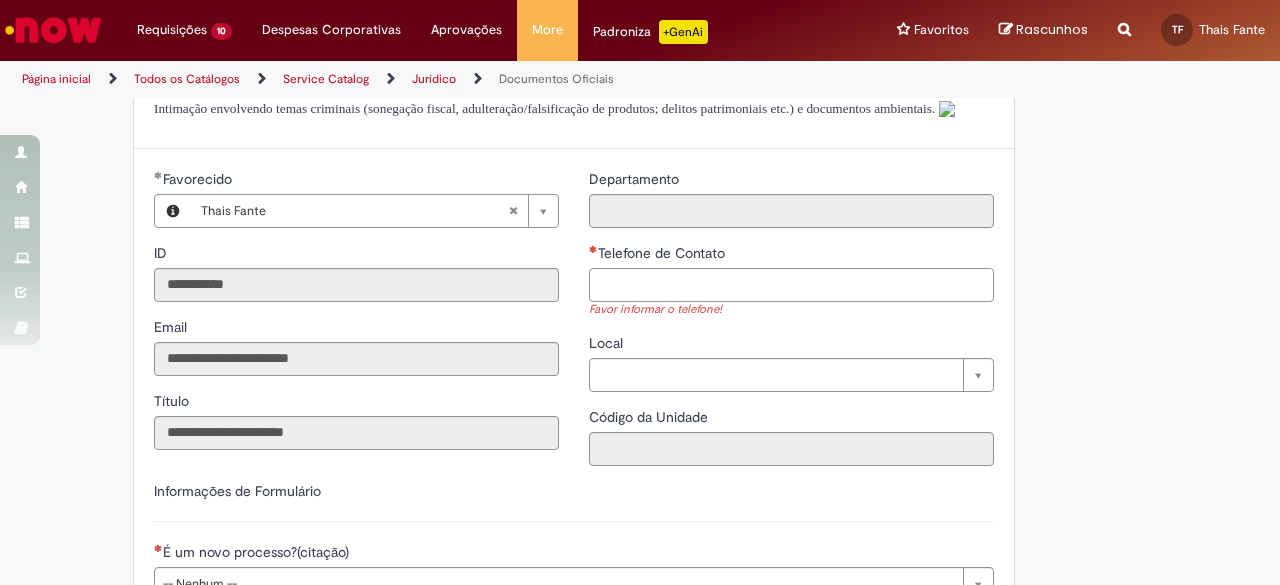 click on "Telefone de Contato" at bounding box center (791, 285) 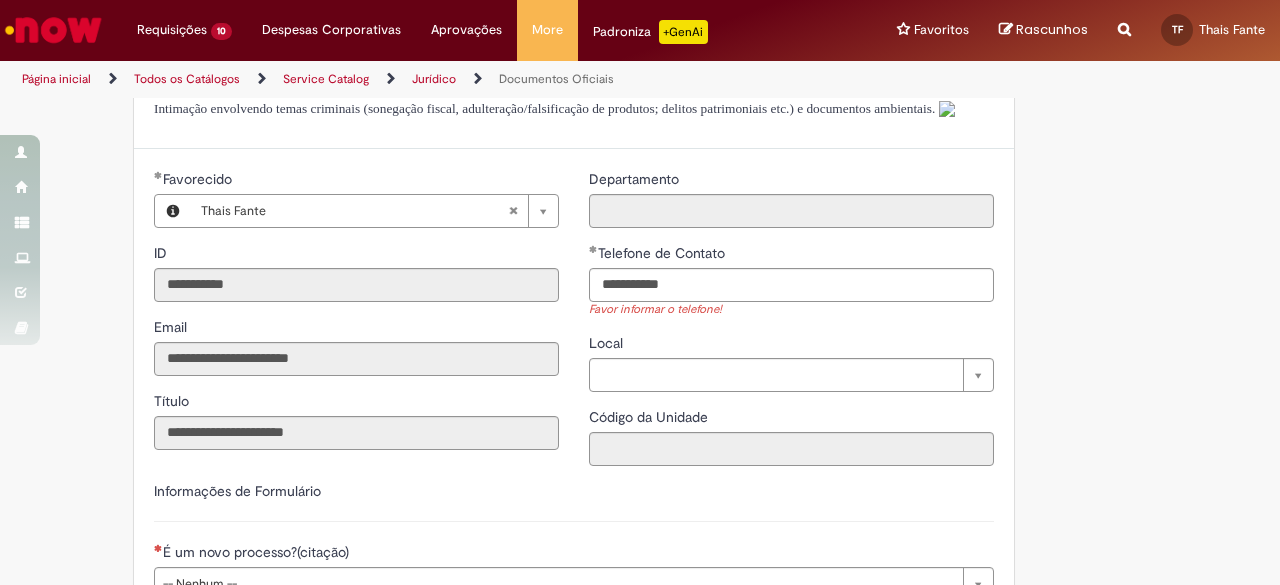 click on "**********" at bounding box center [640, 484] 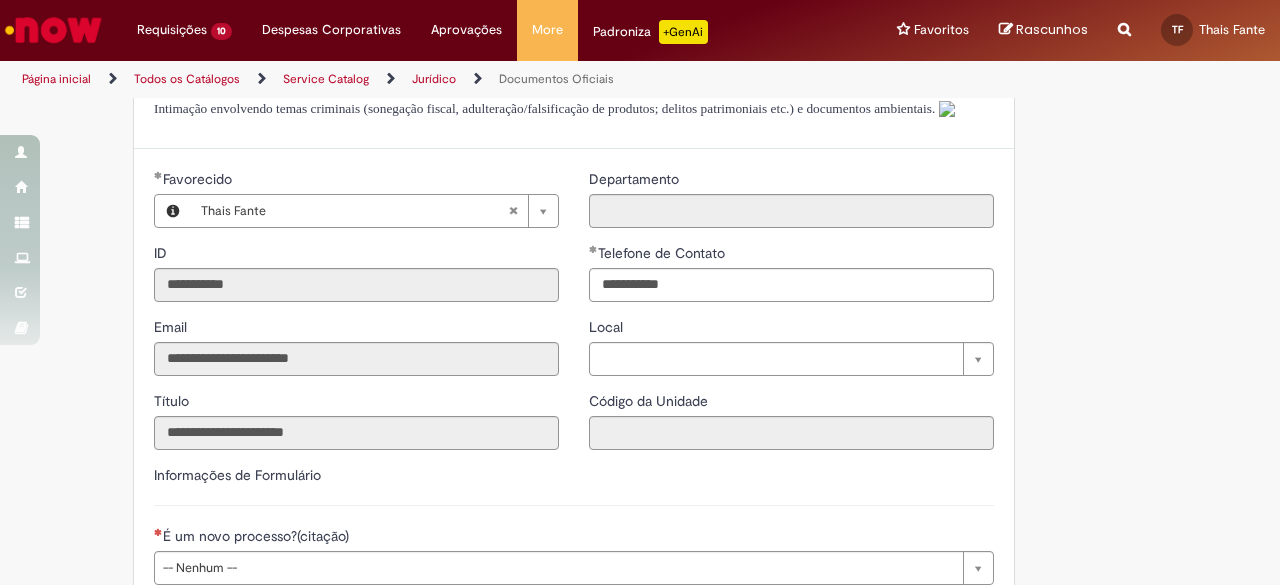 type on "**********" 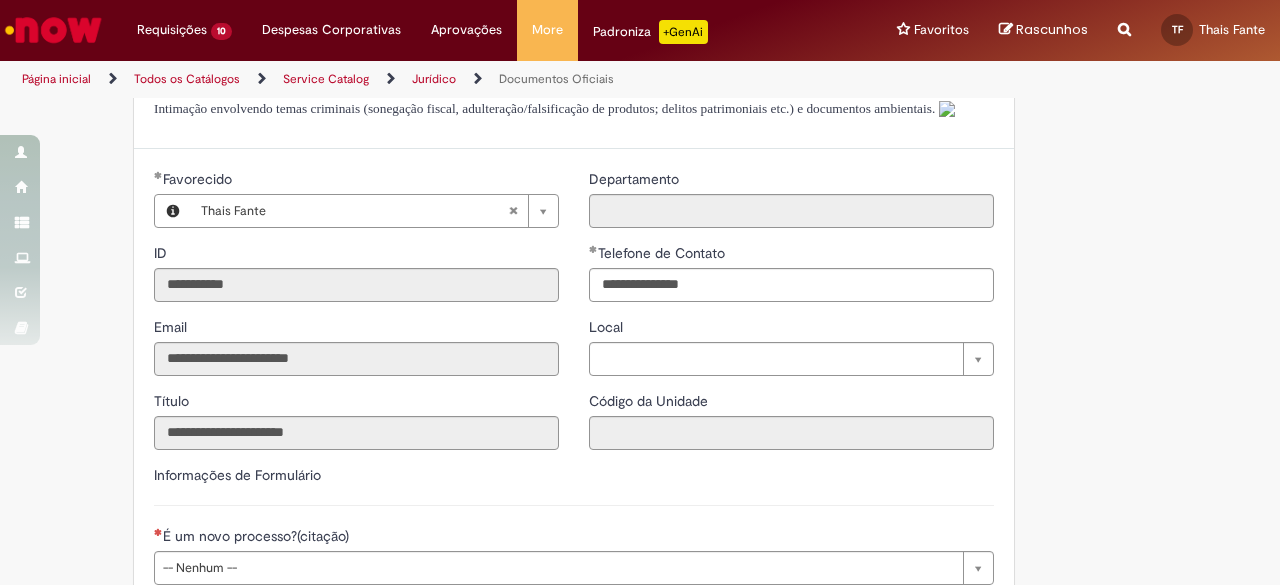 scroll, scrollTop: 500, scrollLeft: 0, axis: vertical 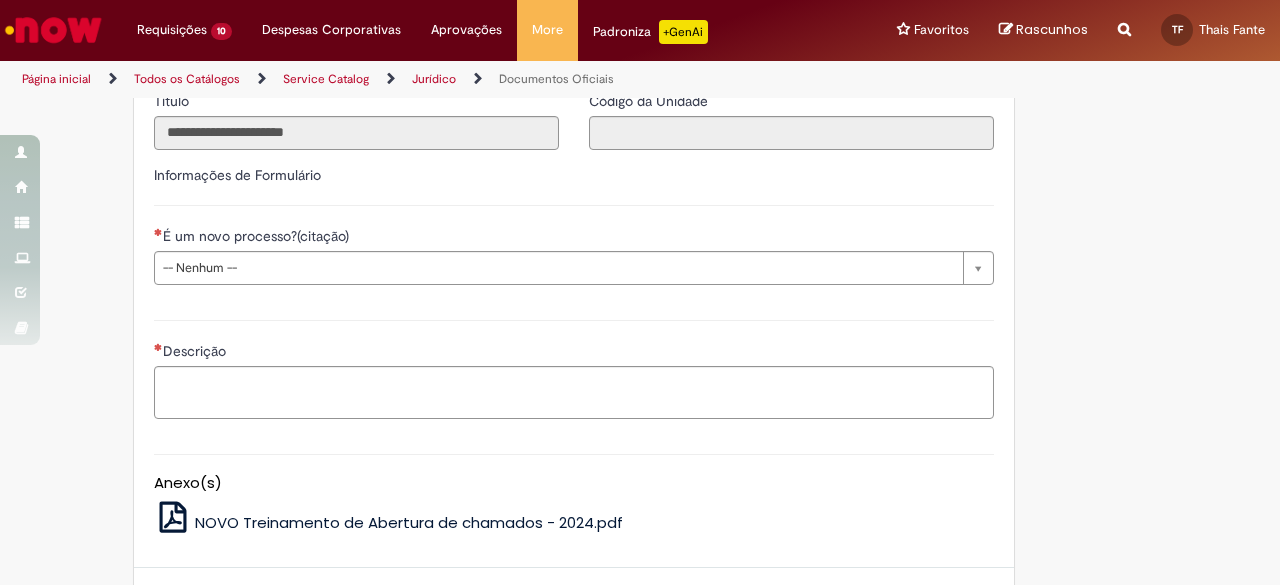 click on "**********" at bounding box center (574, 232) 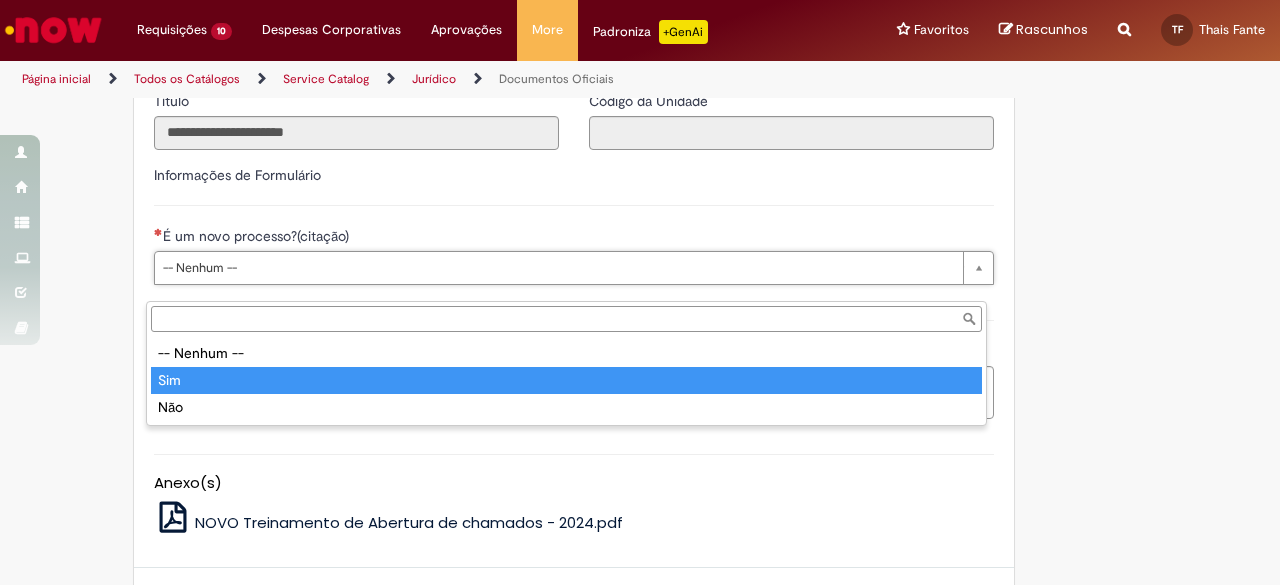 type on "***" 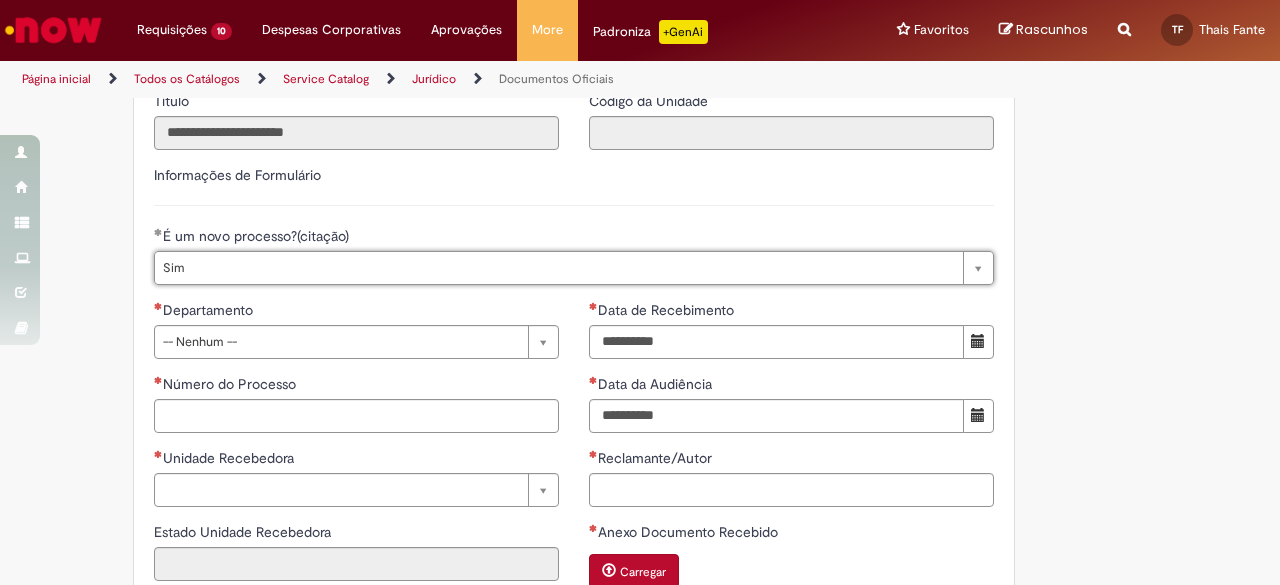 click on "**********" at bounding box center [542, 329] 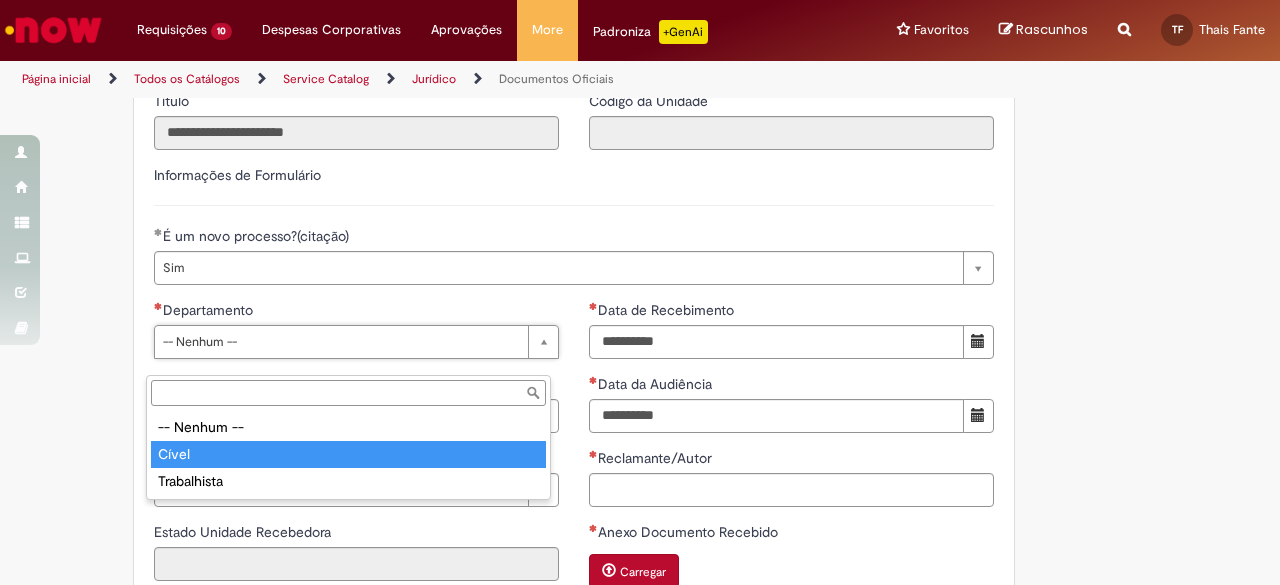 type on "*****" 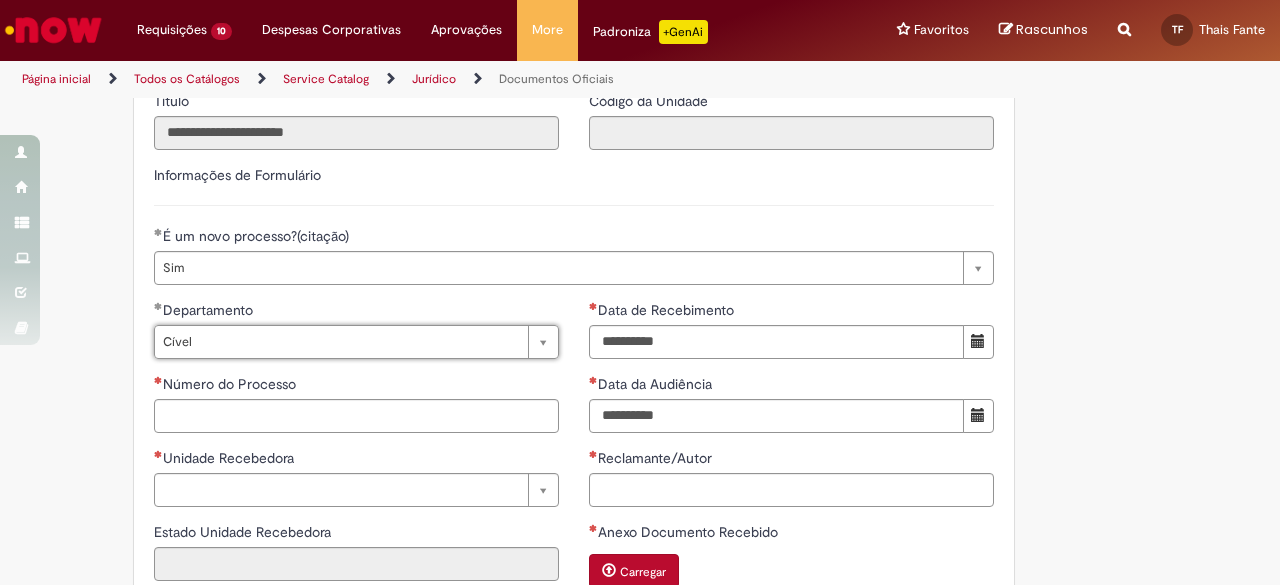 drag, startPoint x: 95, startPoint y: 469, endPoint x: 108, endPoint y: 464, distance: 13.928389 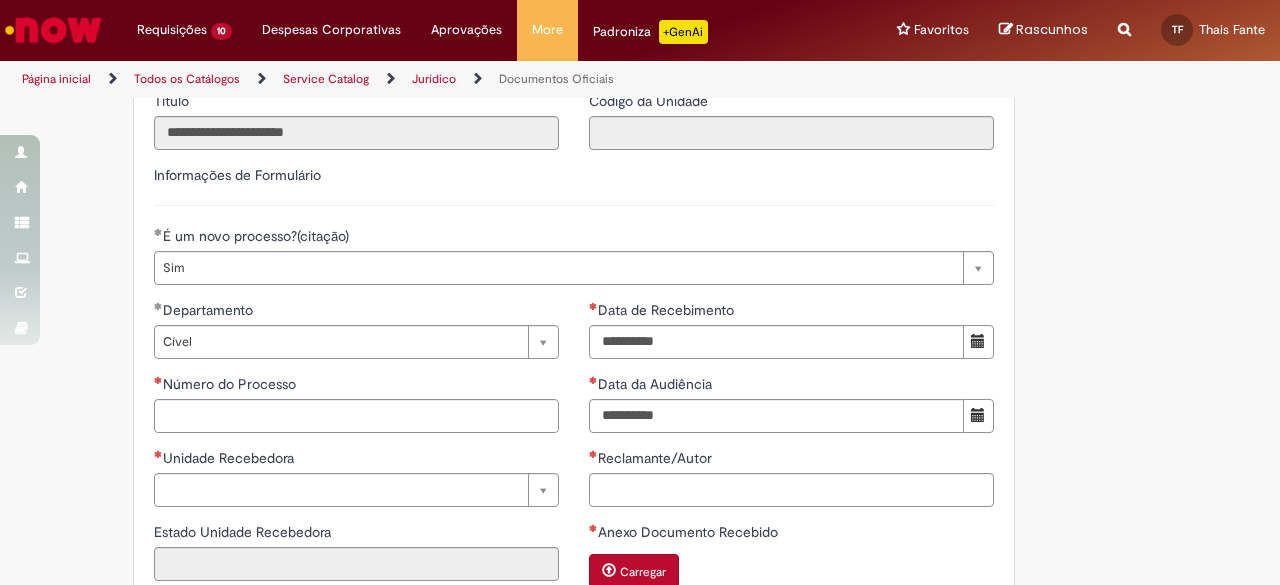 click on "Número do Processo" at bounding box center [356, 386] 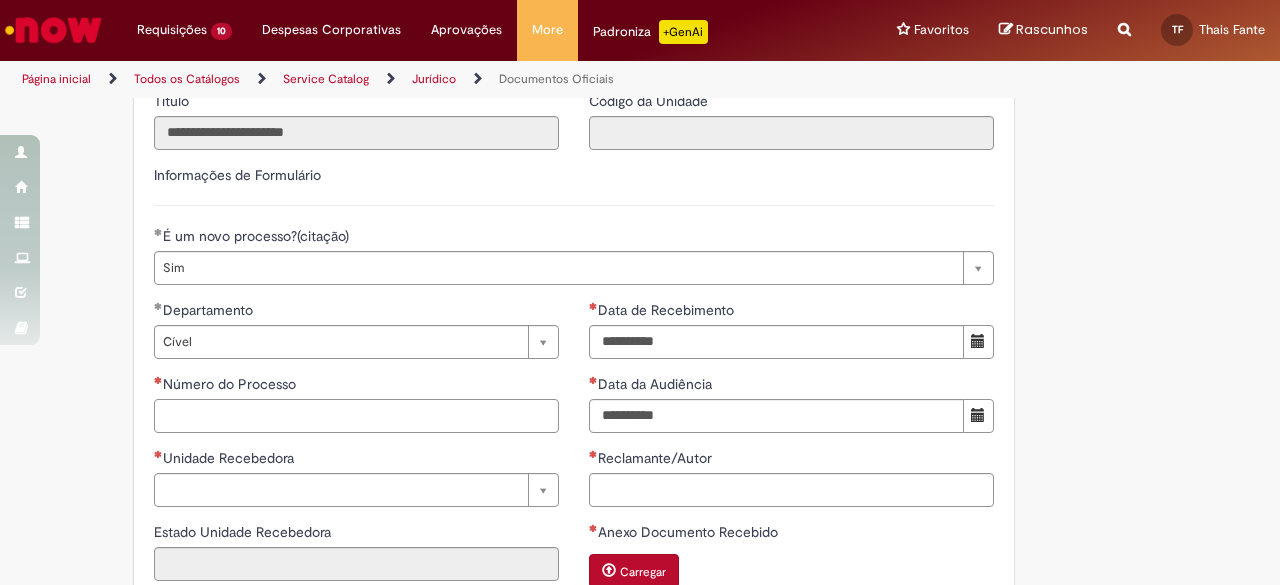 click on "Número do Processo" at bounding box center [356, 416] 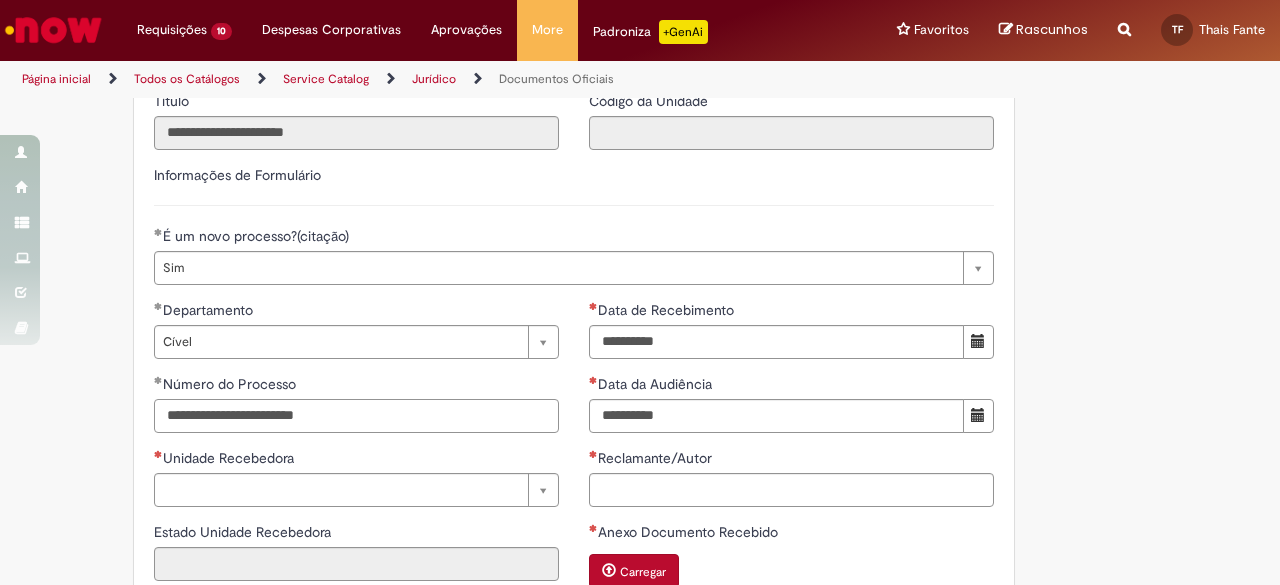 type on "**********" 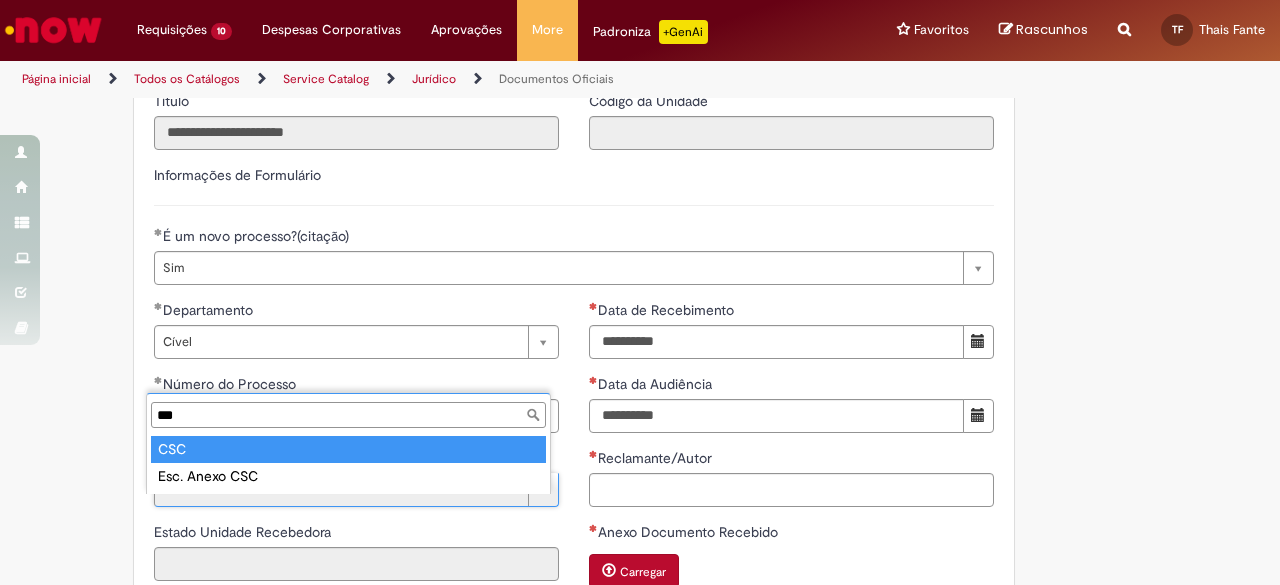 type on "***" 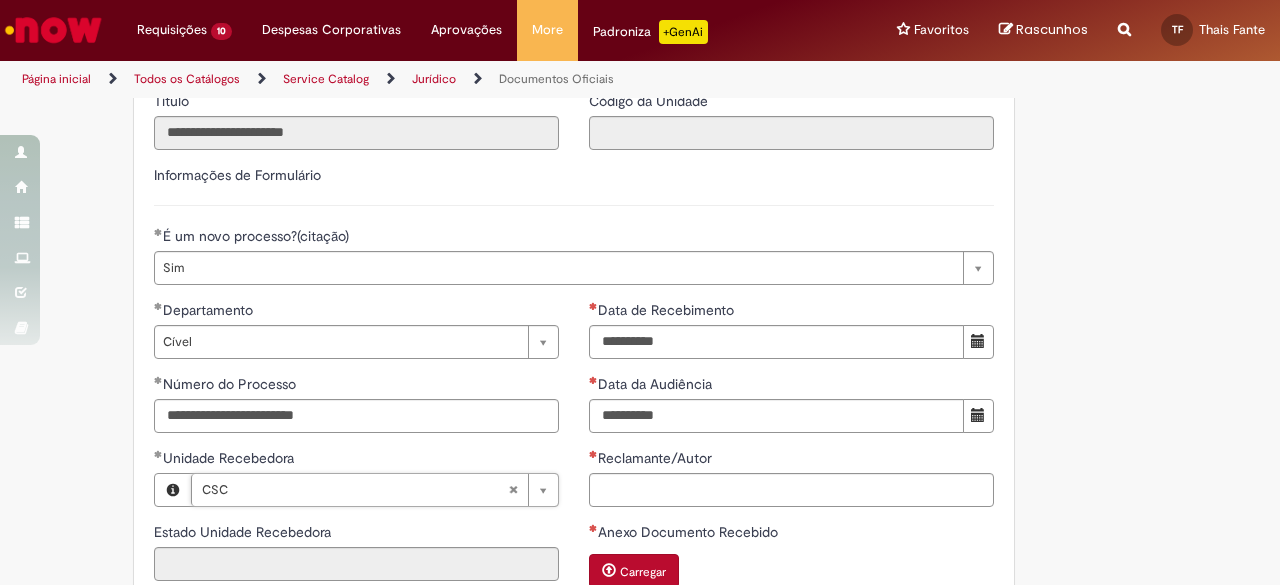 type on "**" 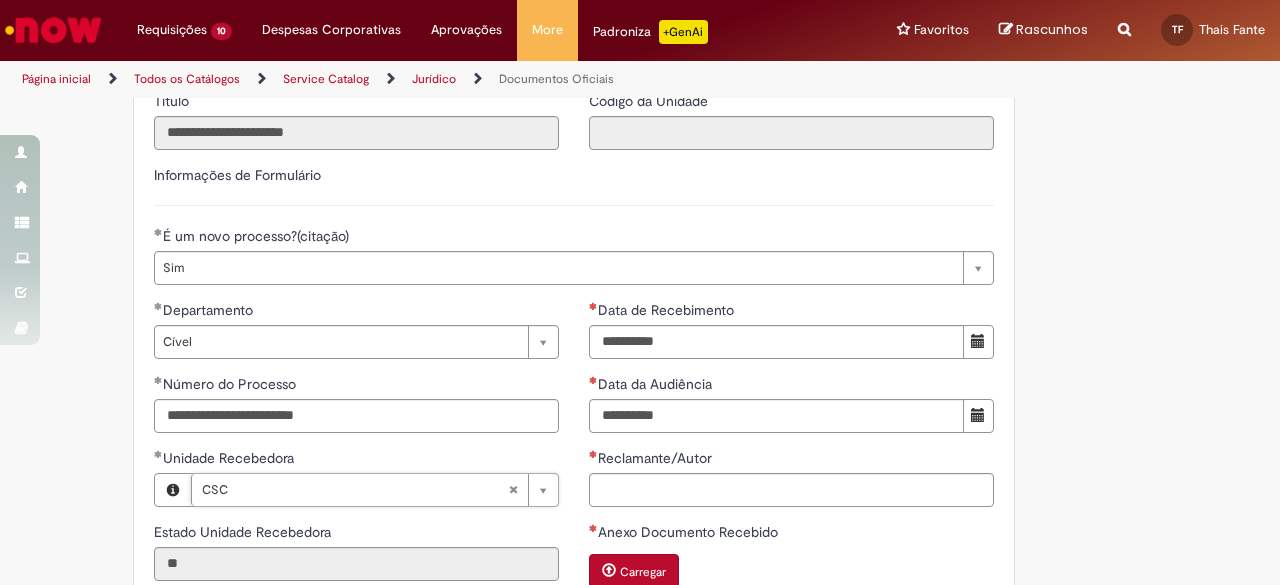 click on "**********" at bounding box center (542, 329) 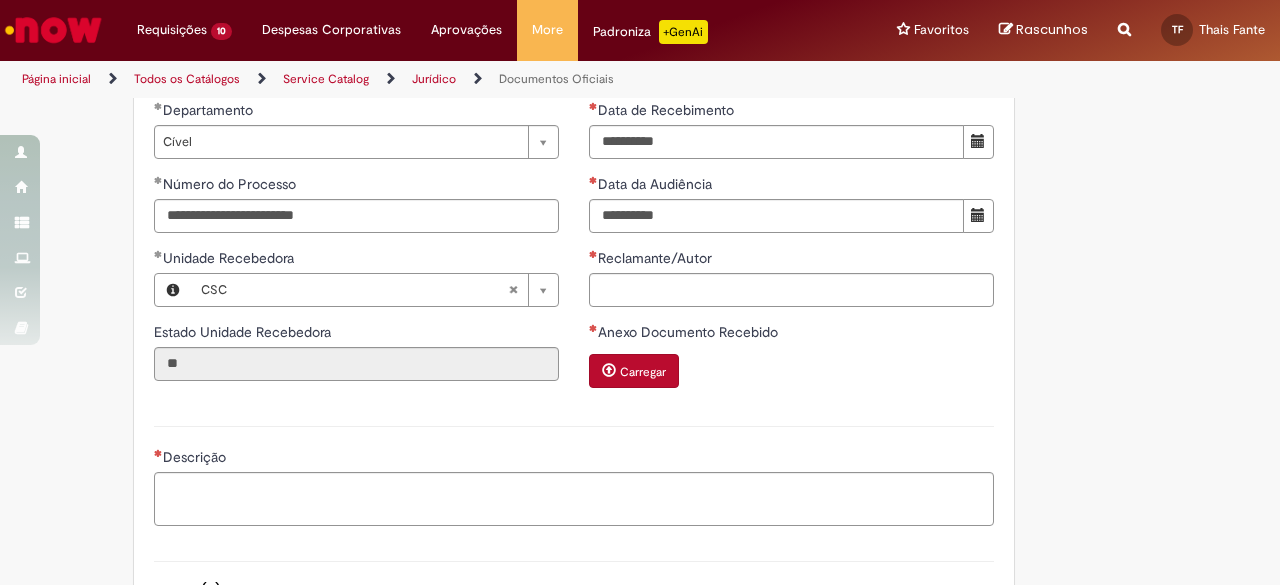 scroll, scrollTop: 600, scrollLeft: 0, axis: vertical 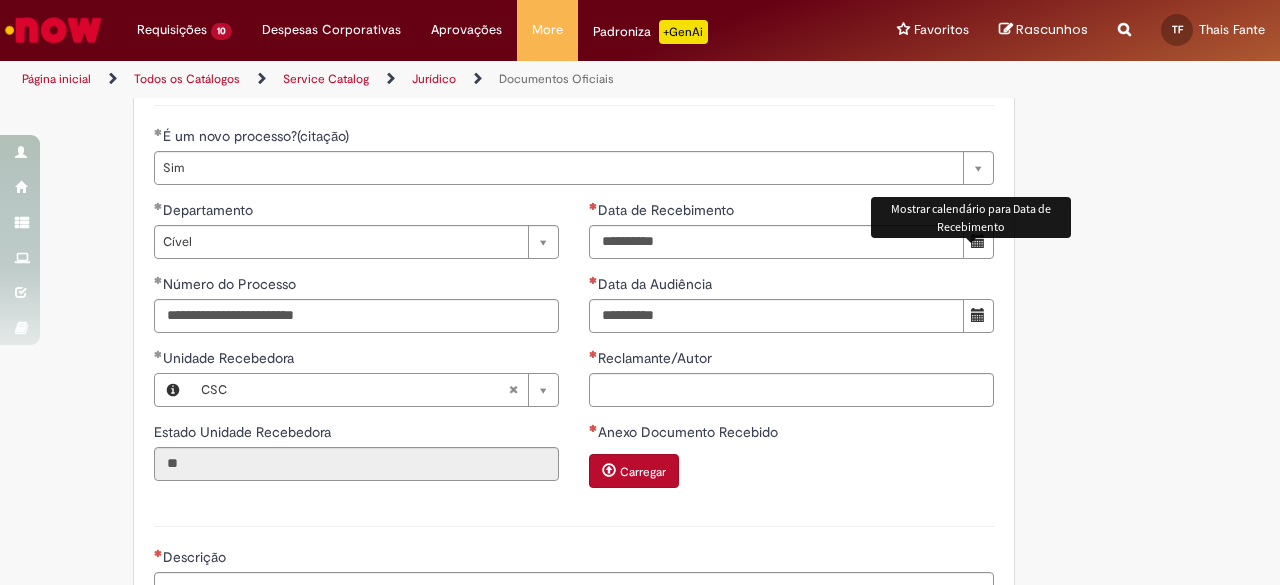 click at bounding box center [978, 242] 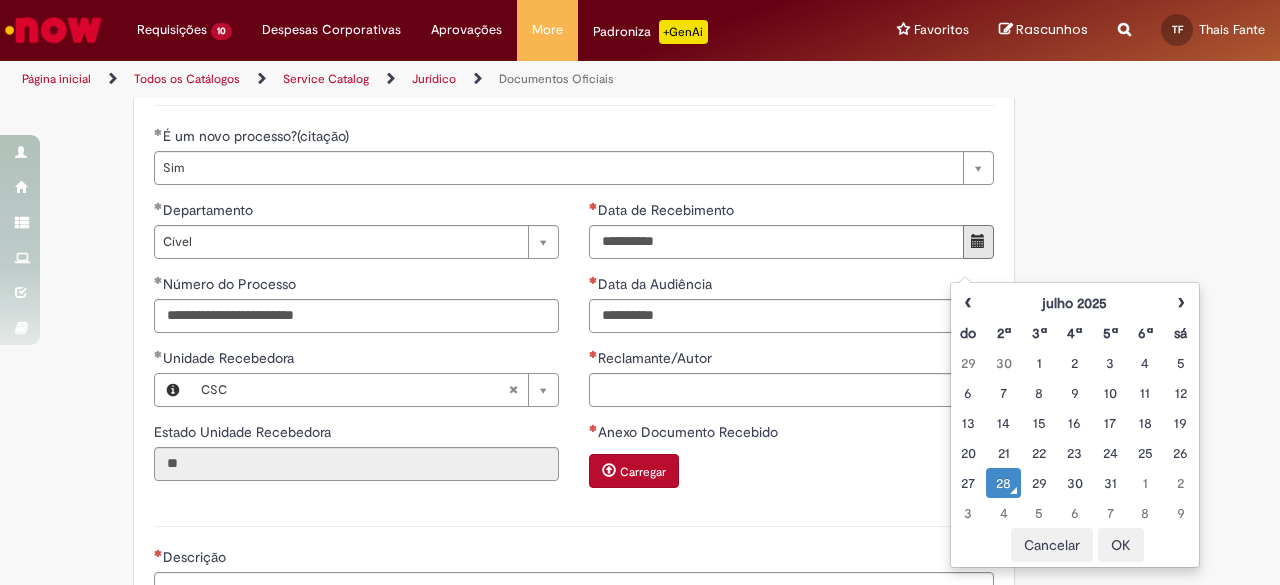 click on "28" at bounding box center (1003, 483) 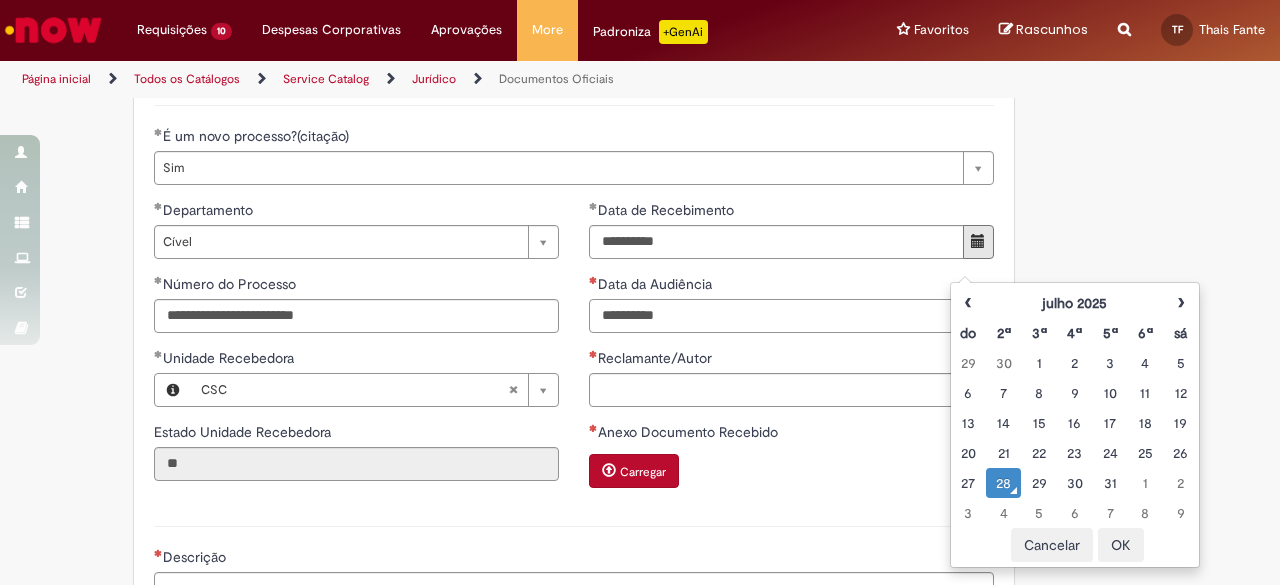 click on "Data da Audiência" at bounding box center (776, 316) 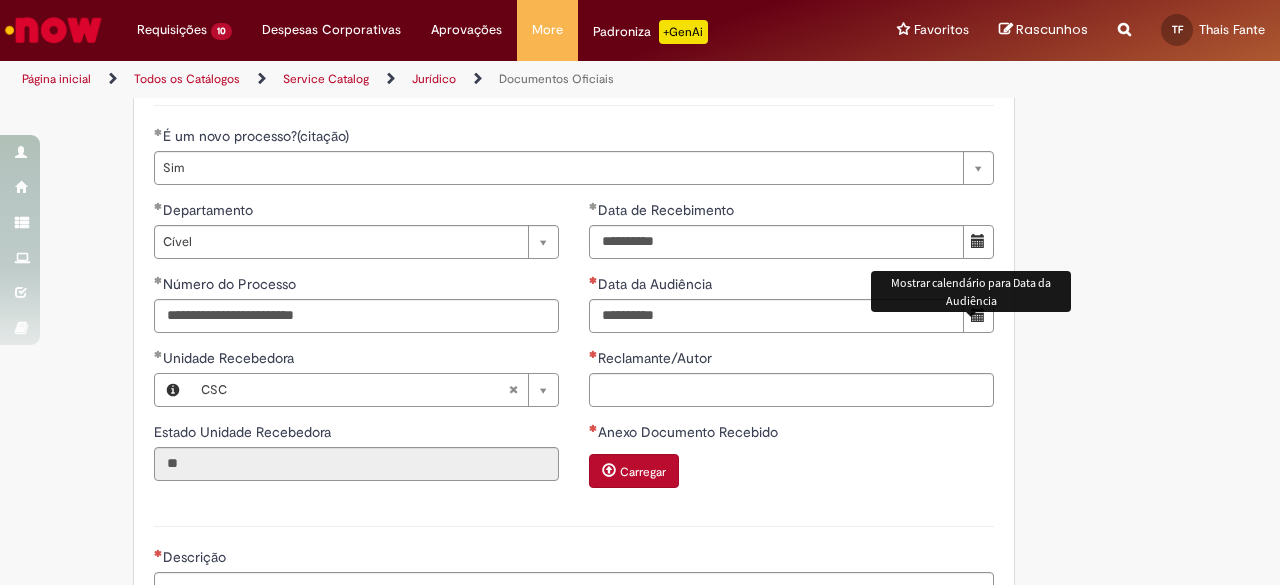 click at bounding box center [978, 315] 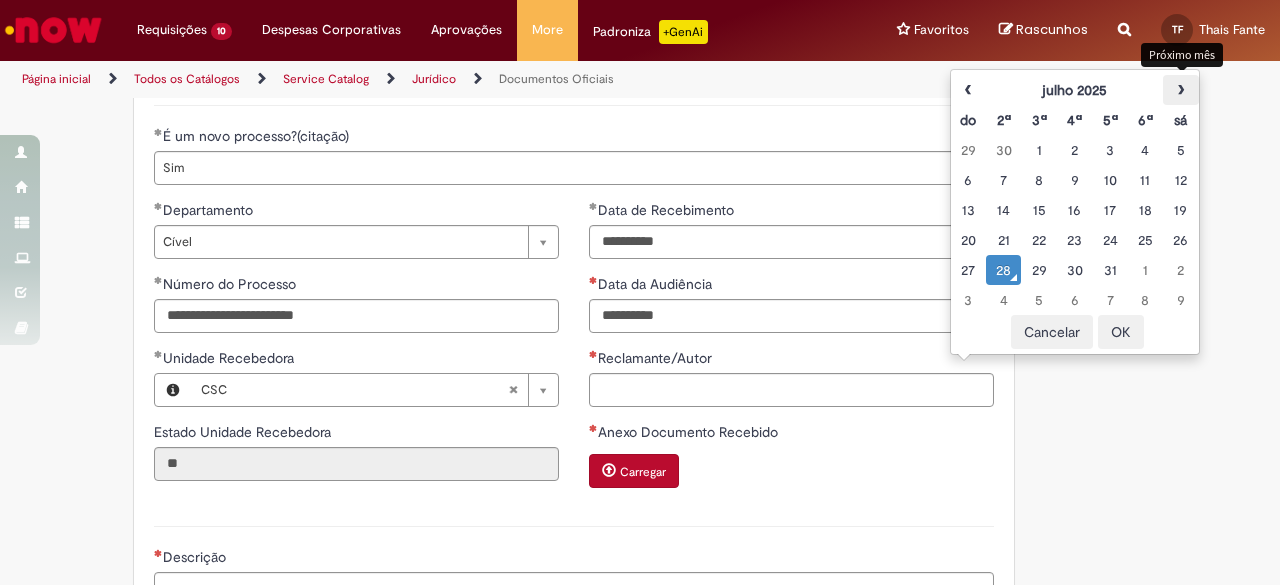 click on "›" at bounding box center (1180, 90) 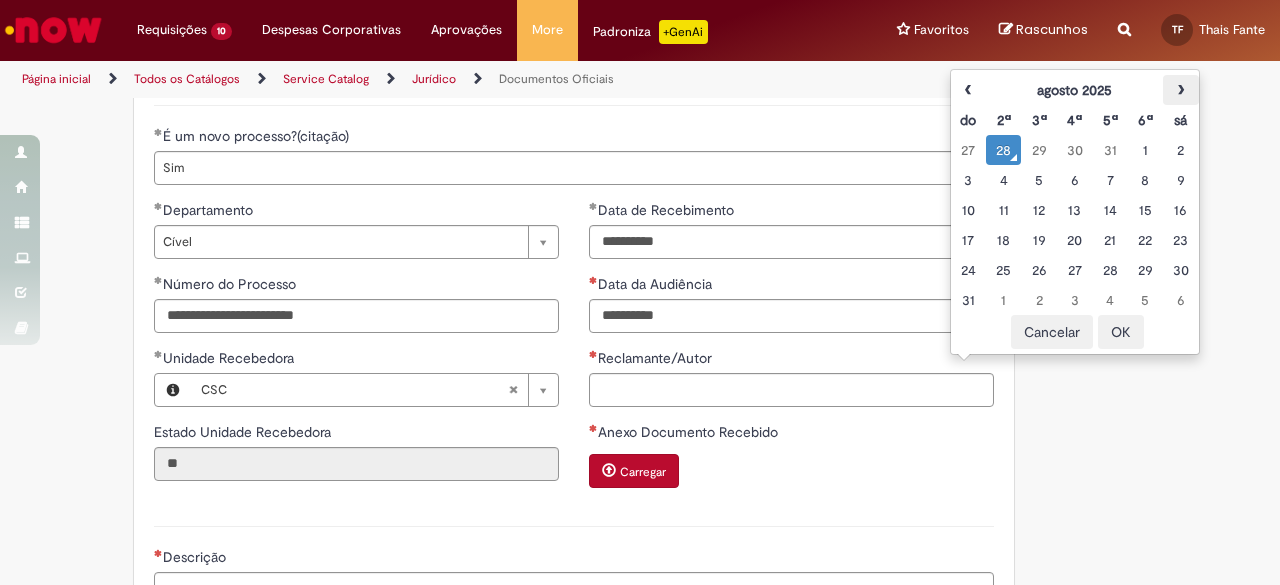 click on "›" at bounding box center (1180, 90) 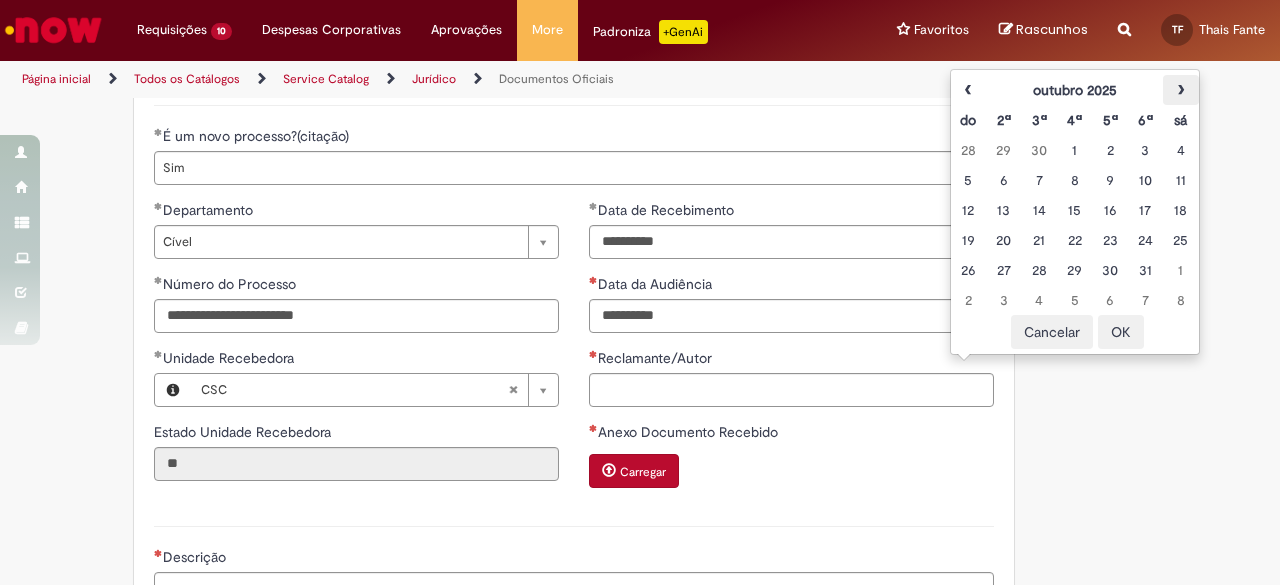 click on "›" at bounding box center [1180, 90] 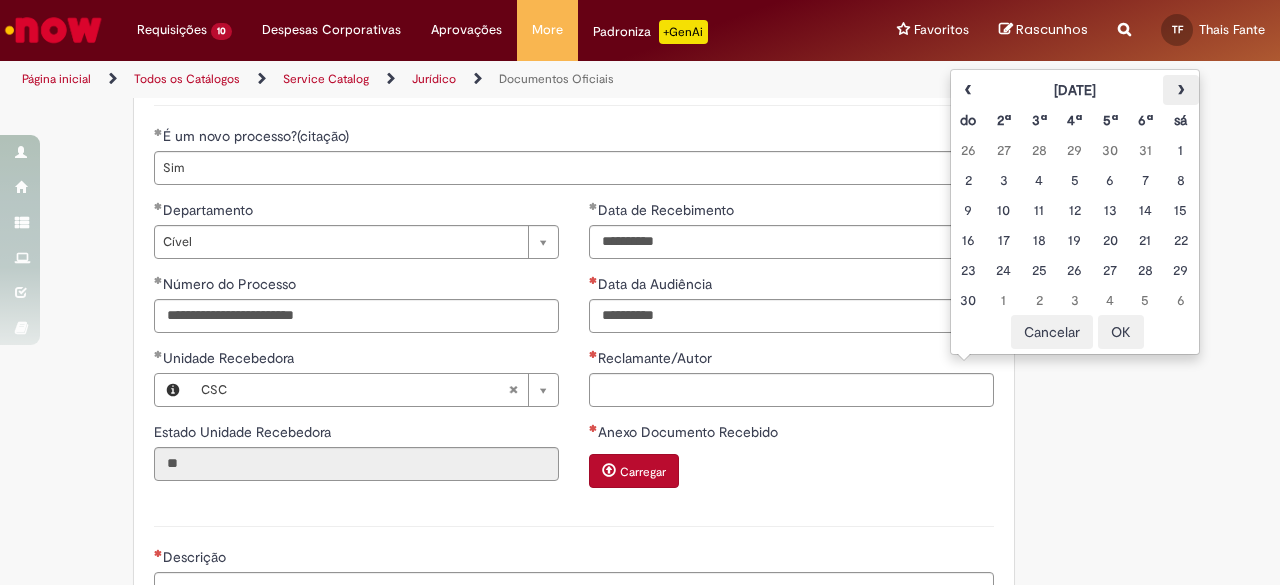 click on "›" at bounding box center (1180, 90) 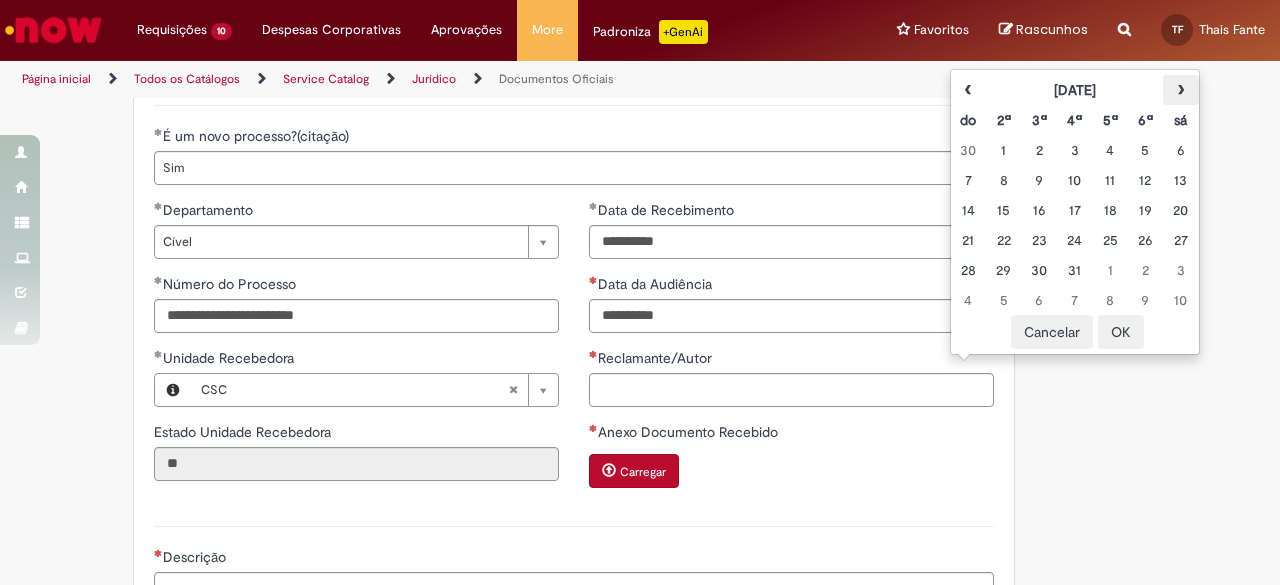 click on "›" at bounding box center (1180, 90) 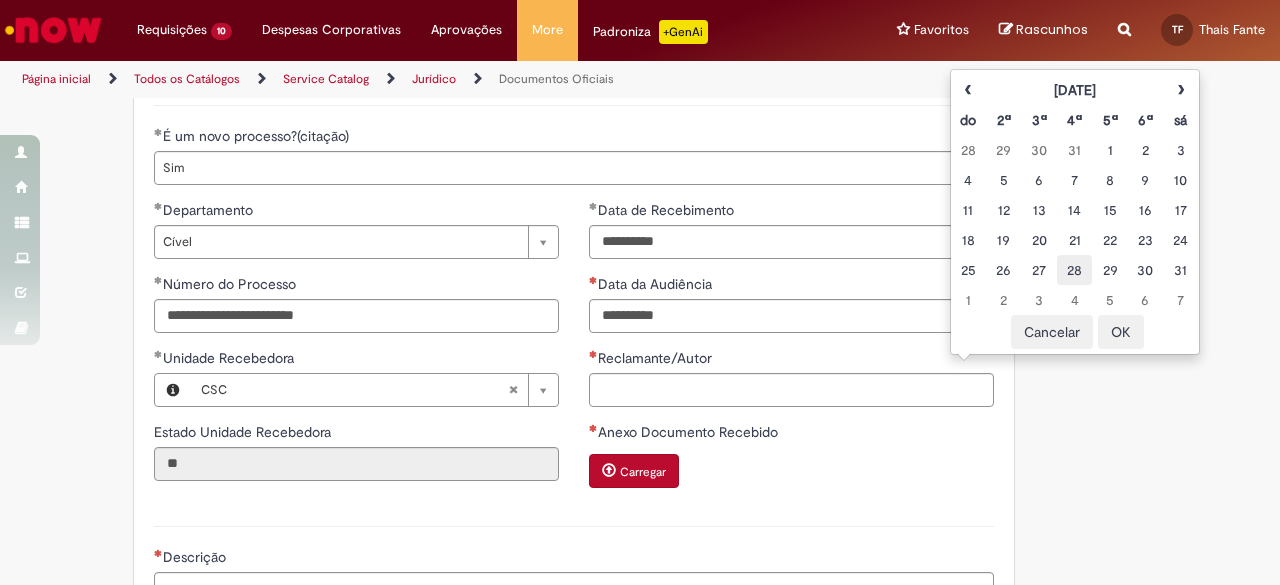click on "28" at bounding box center (1074, 270) 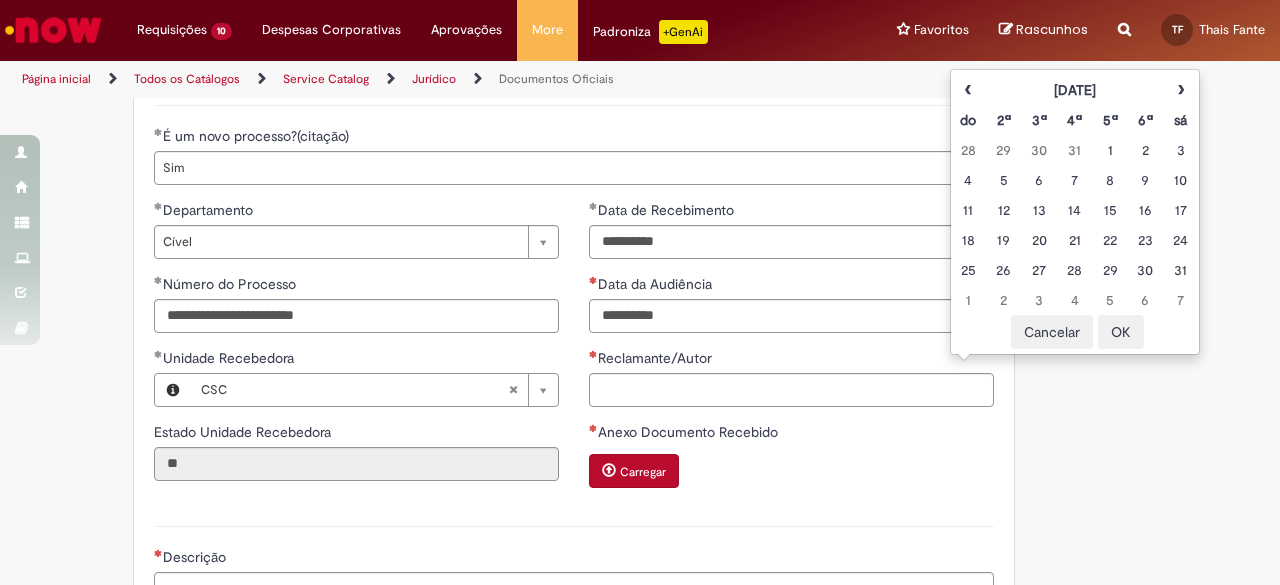 type on "**********" 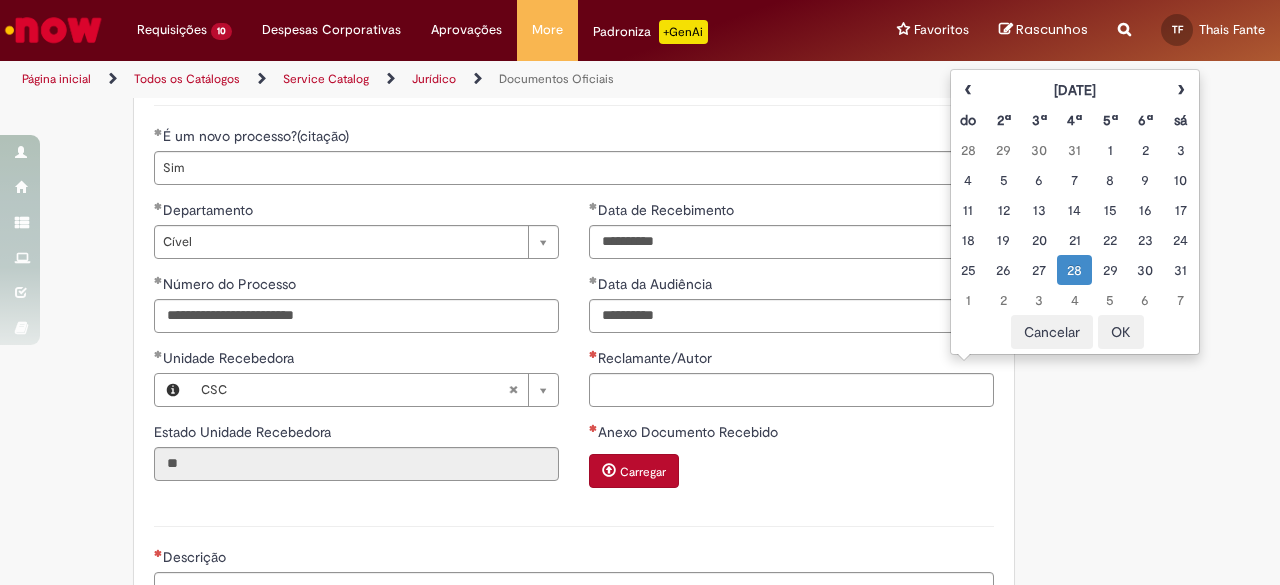 click on "**********" at bounding box center (640, 229) 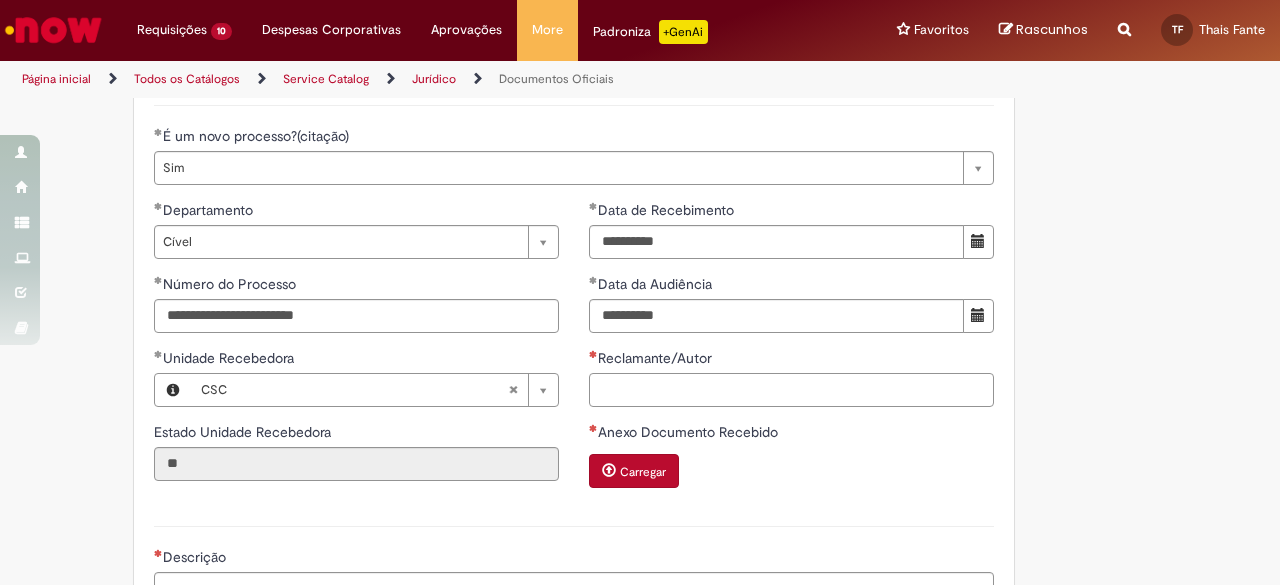 click on "Reclamante/Autor" at bounding box center [791, 390] 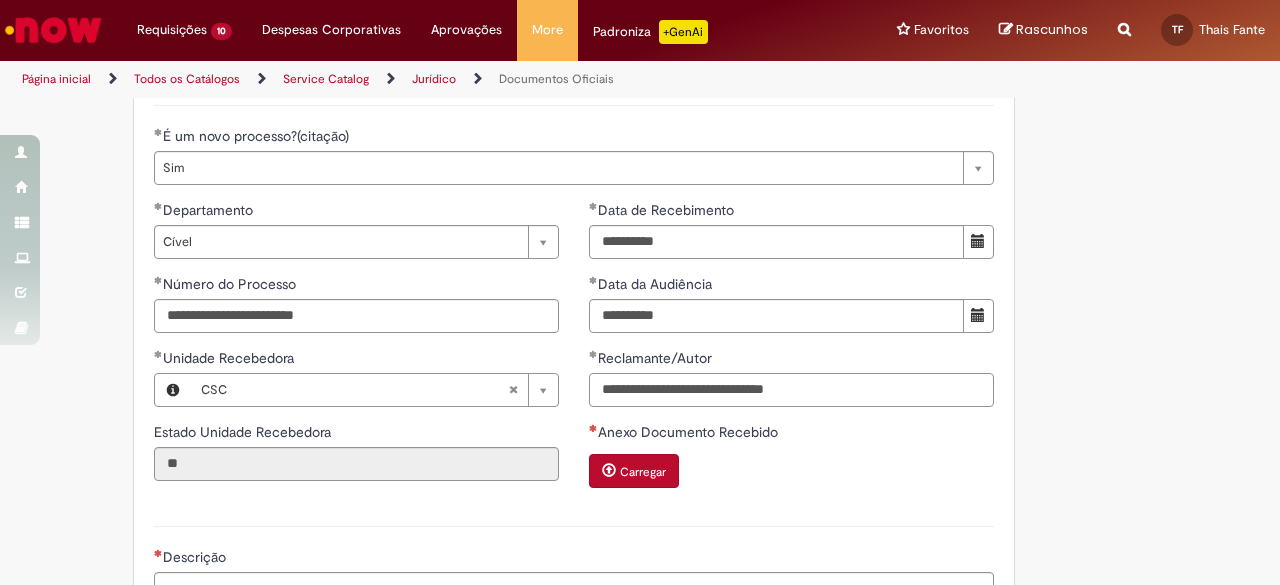 type on "**********" 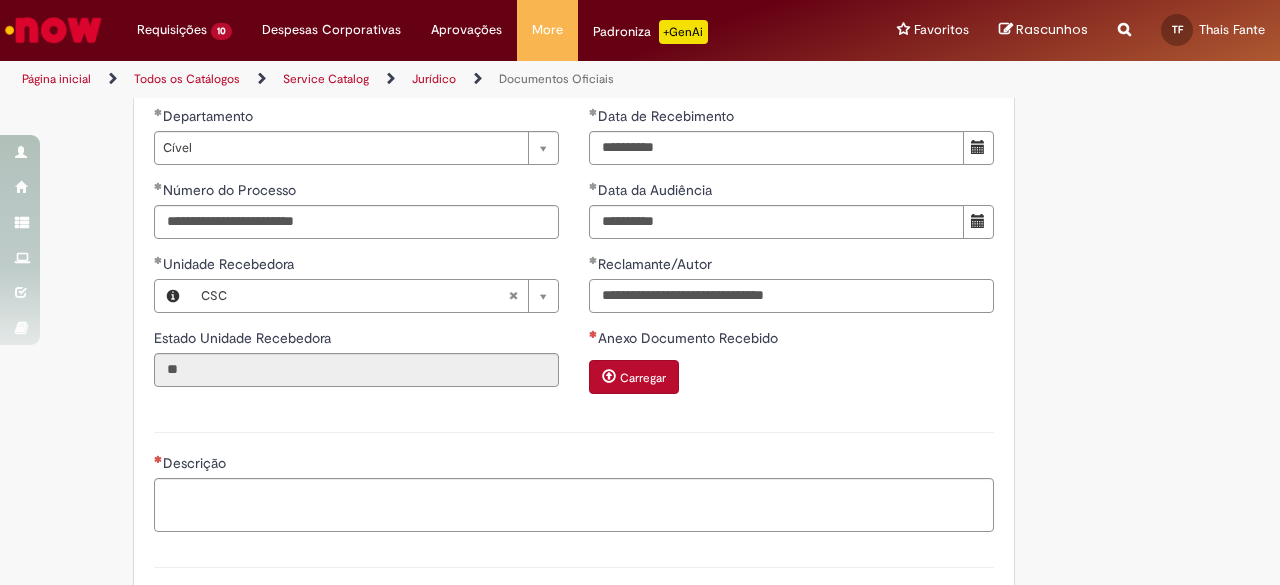 scroll, scrollTop: 800, scrollLeft: 0, axis: vertical 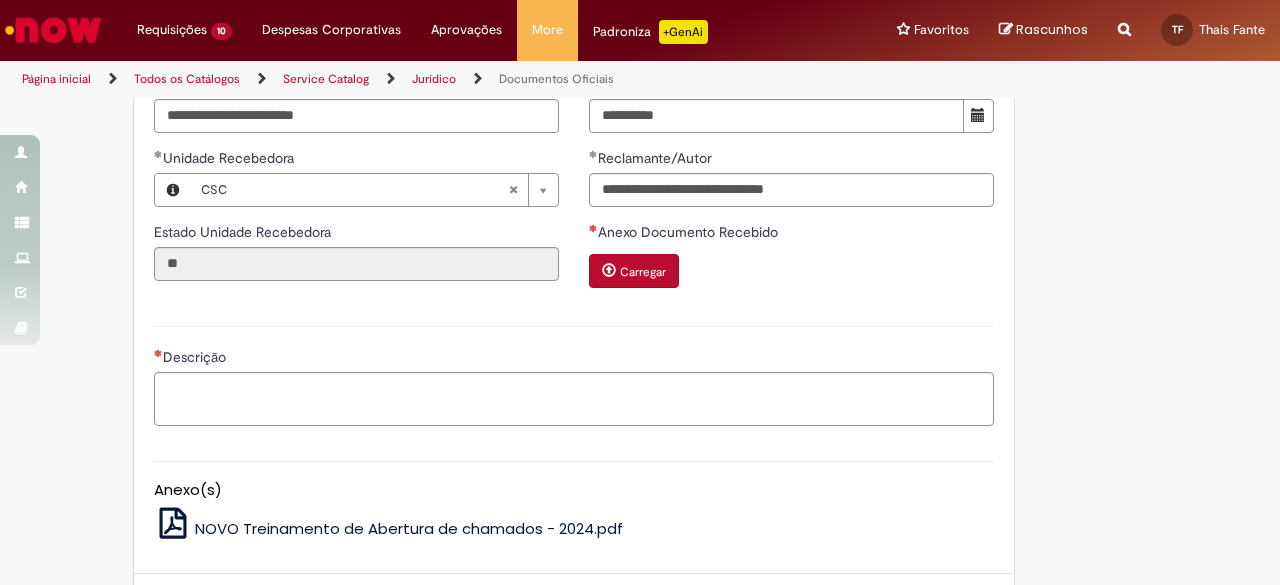 click on "Carregar" at bounding box center [634, 271] 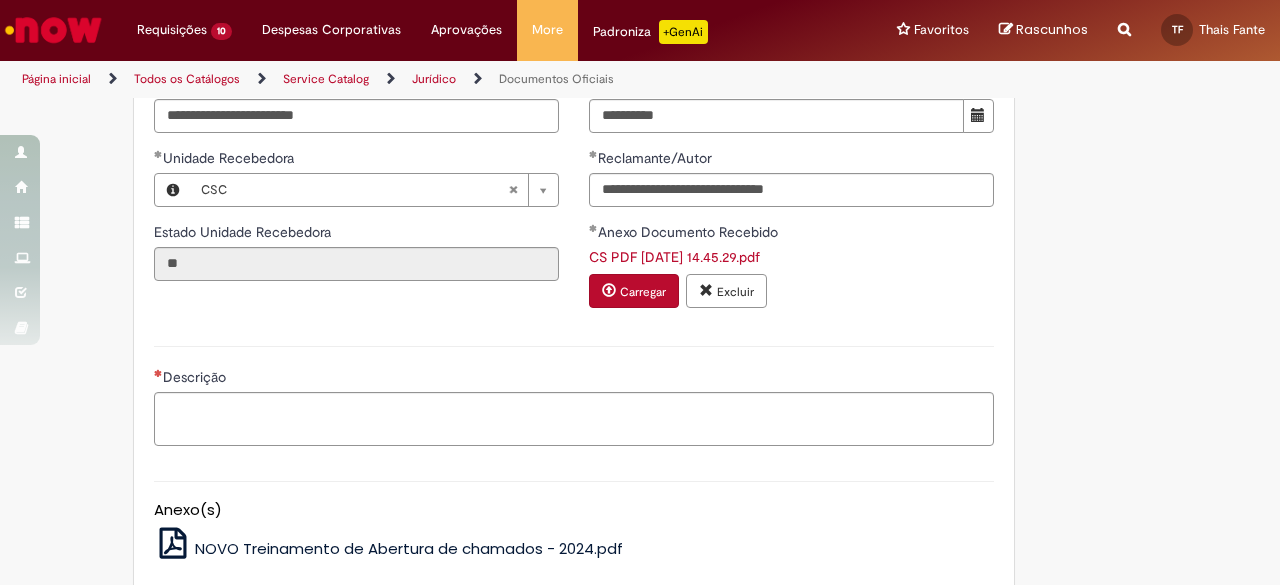 click on "**********" at bounding box center [640, 39] 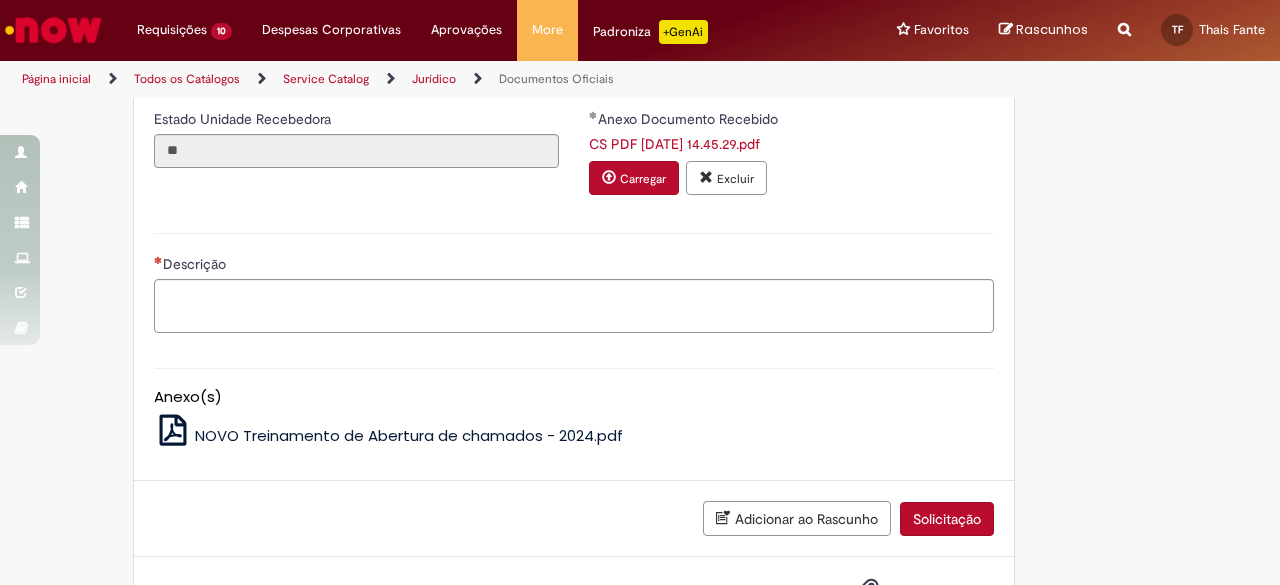 scroll, scrollTop: 1011, scrollLeft: 0, axis: vertical 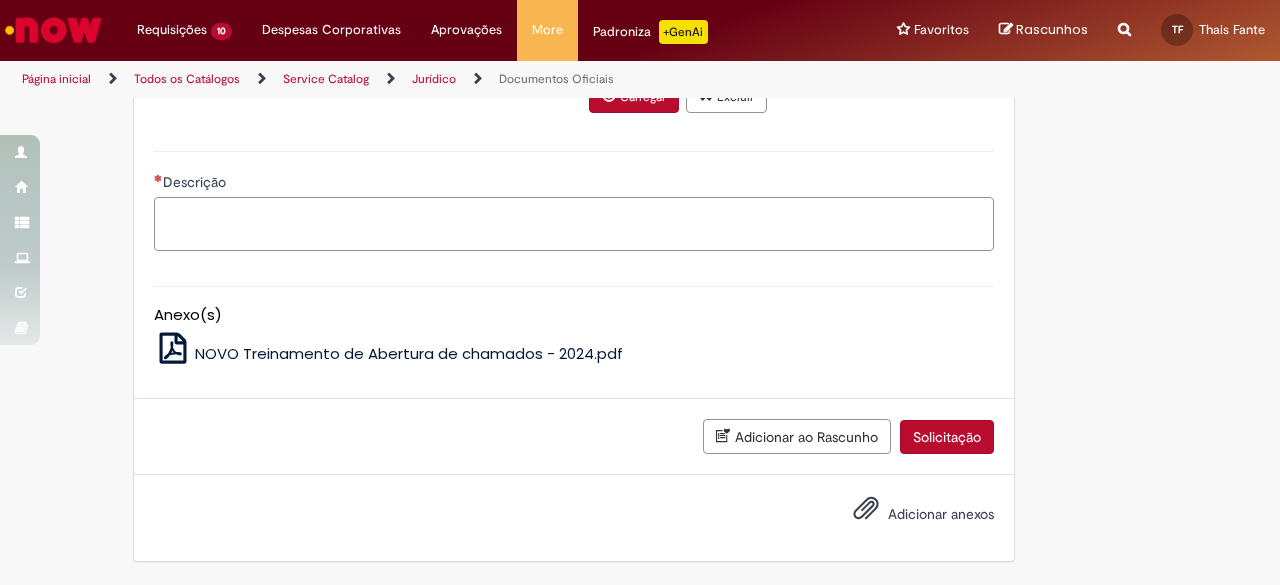 click on "Descrição" at bounding box center [574, 223] 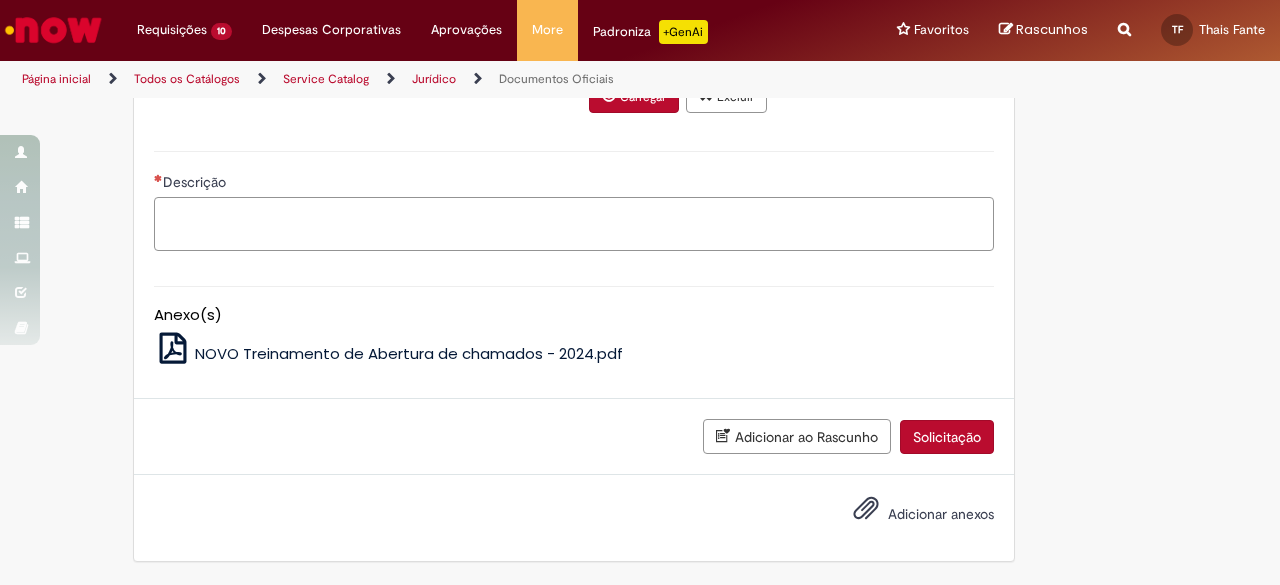type on "*" 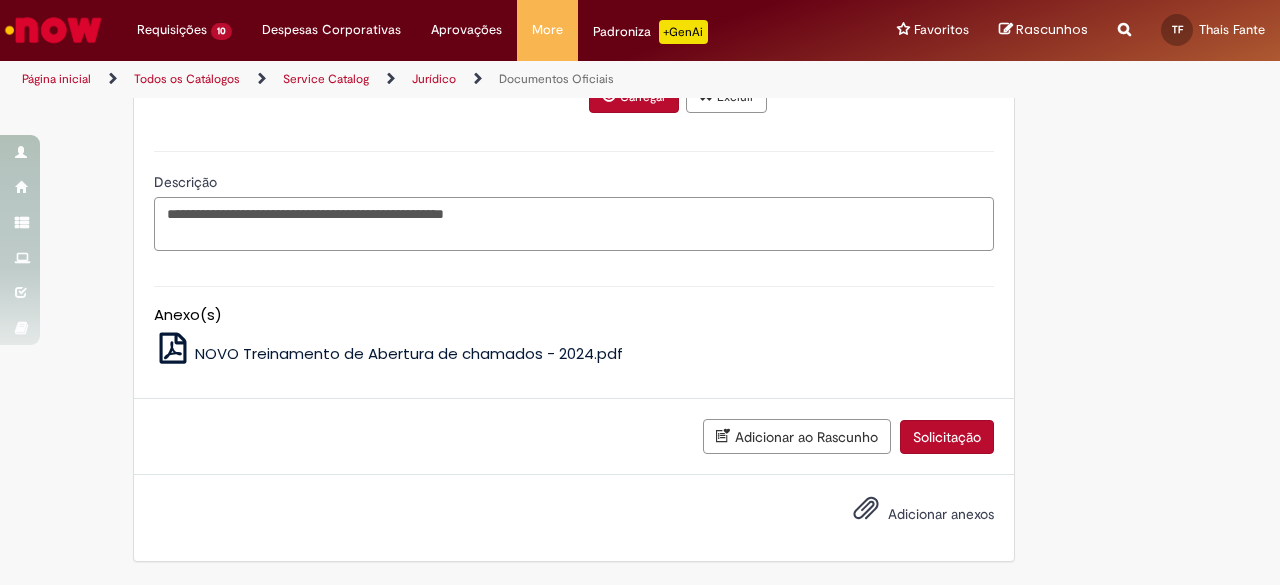 type on "**********" 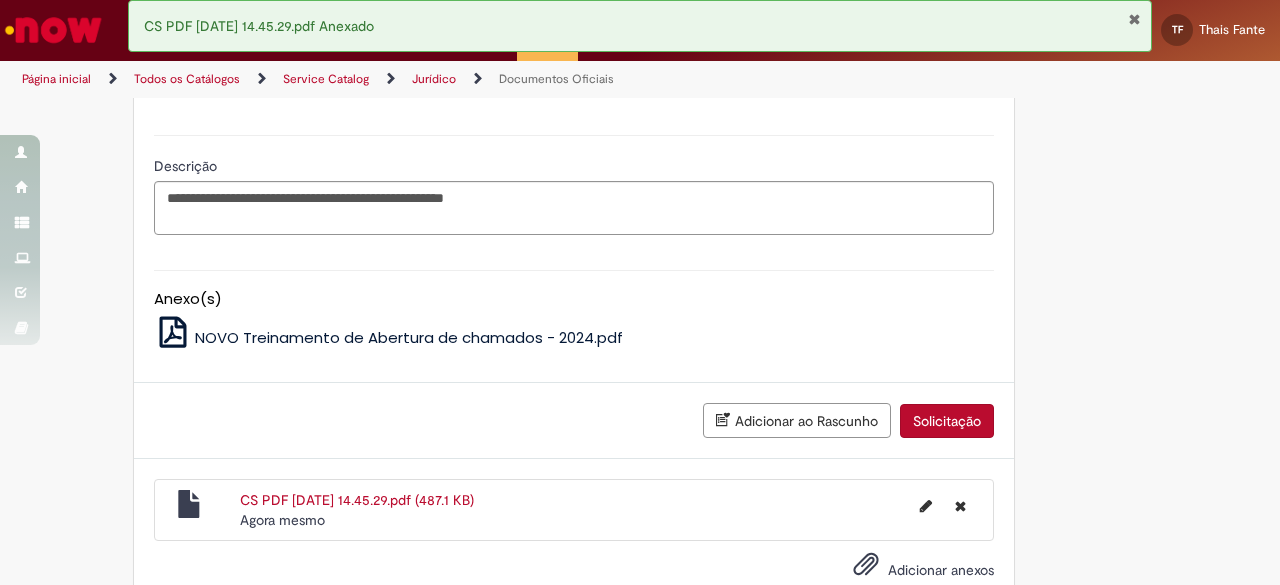 click on "Solicitação" at bounding box center [947, 421] 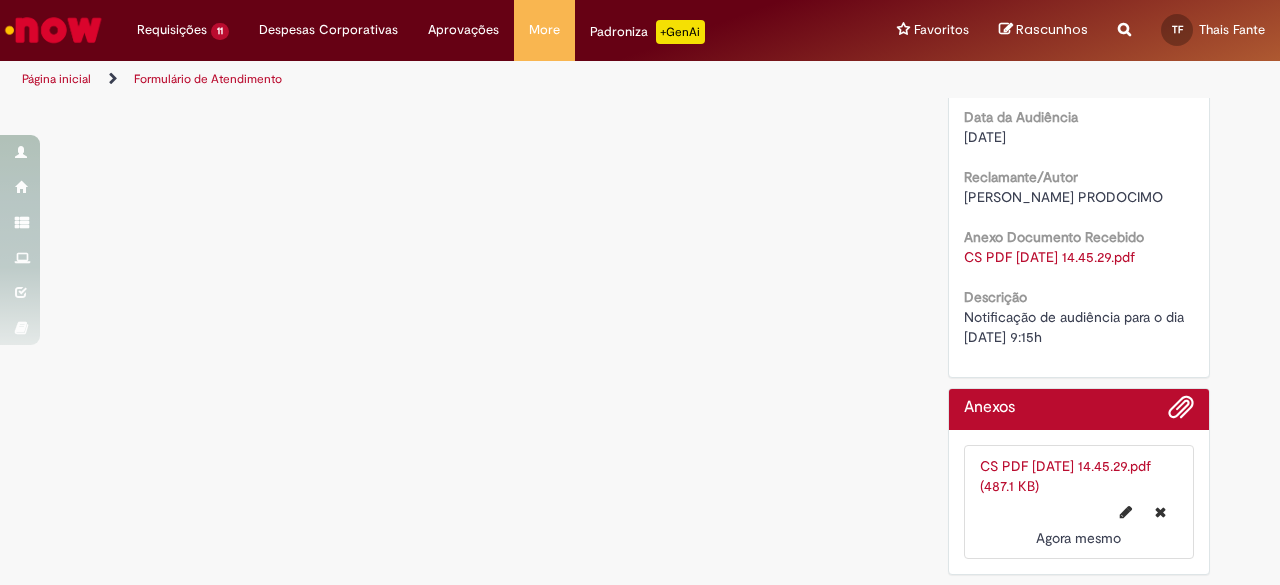 scroll, scrollTop: 0, scrollLeft: 0, axis: both 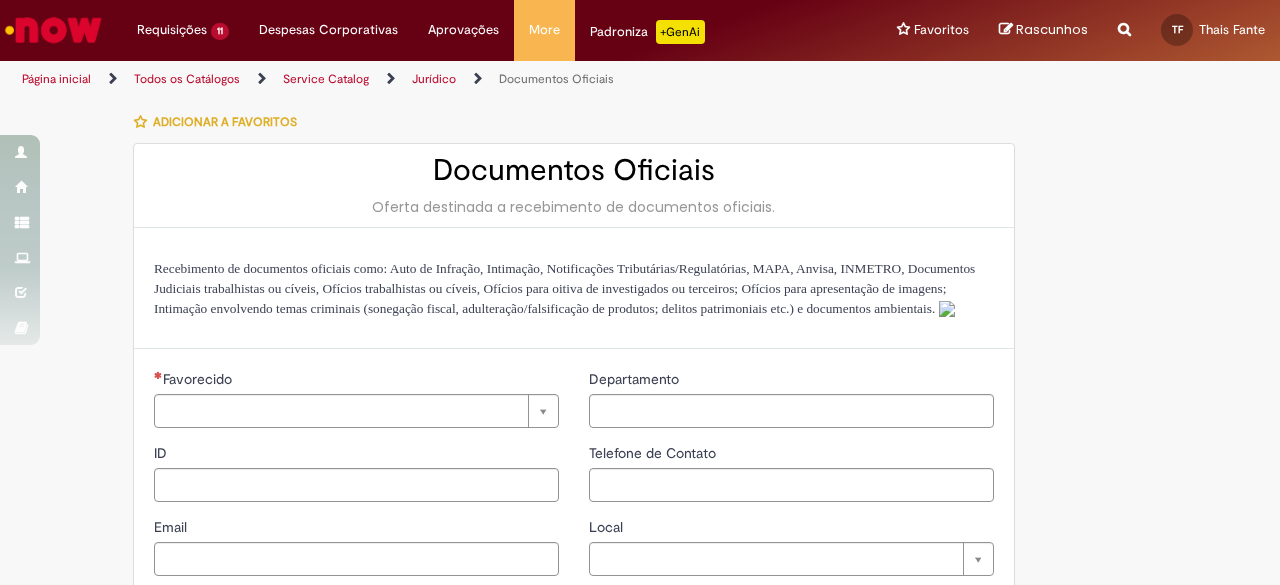 type on "**********" 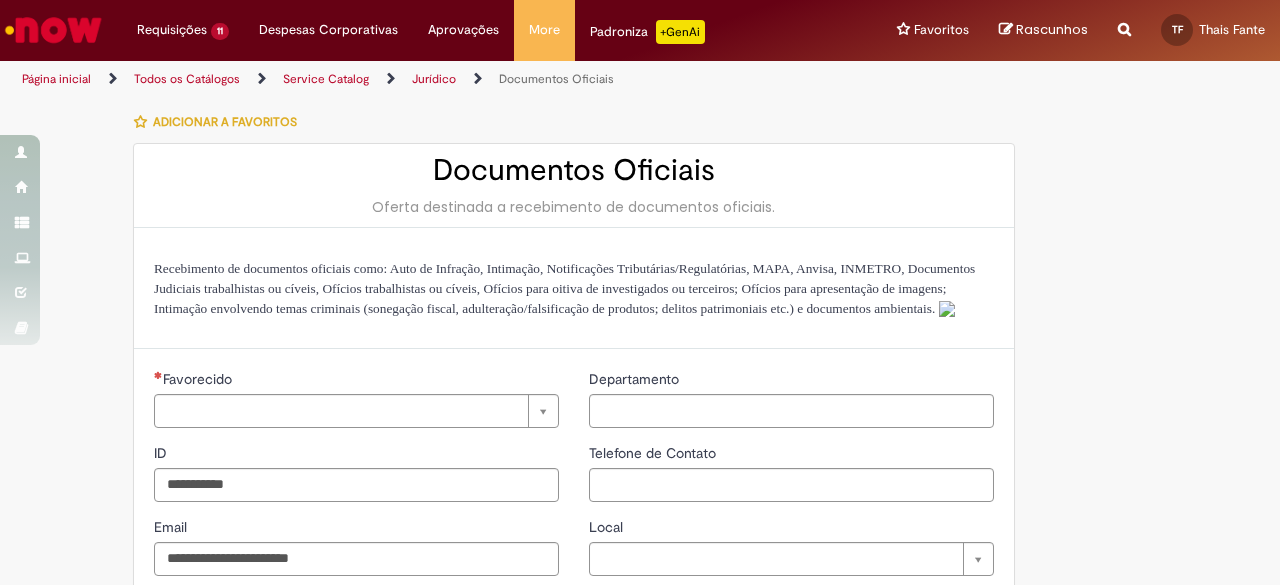 type on "**********" 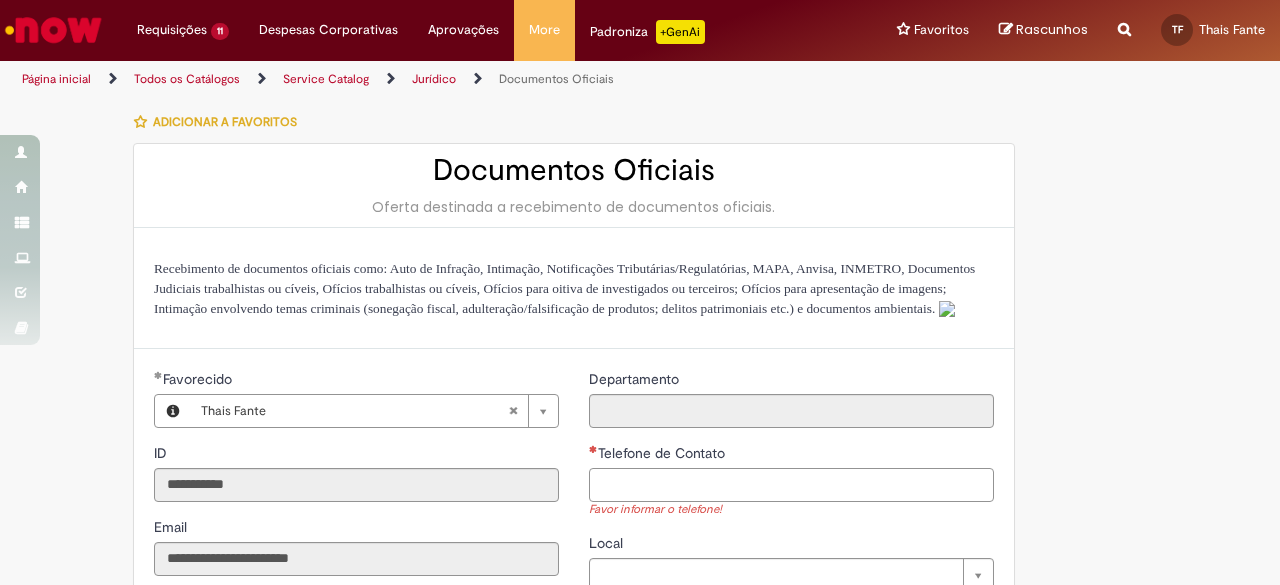 click on "Telefone de Contato" at bounding box center (791, 485) 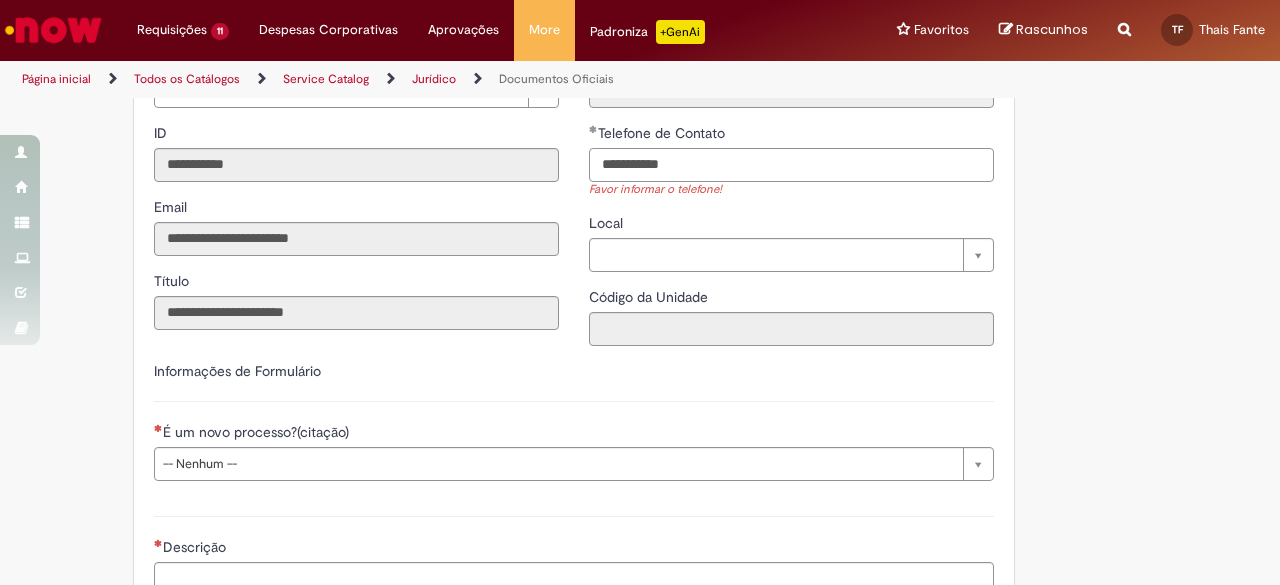 scroll, scrollTop: 500, scrollLeft: 0, axis: vertical 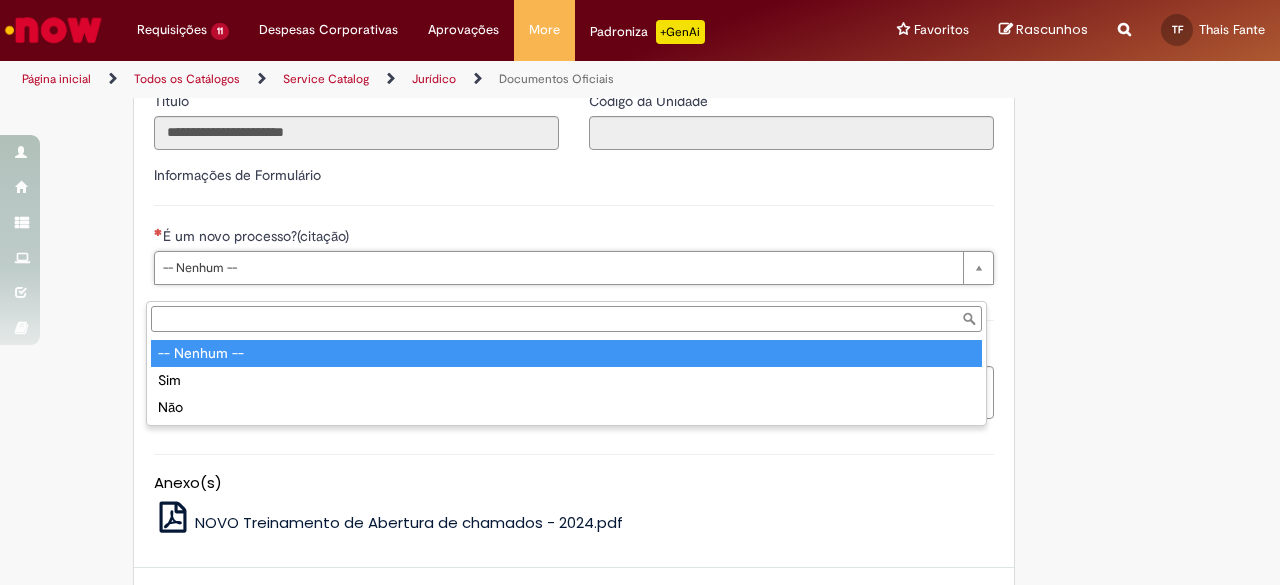 type on "**********" 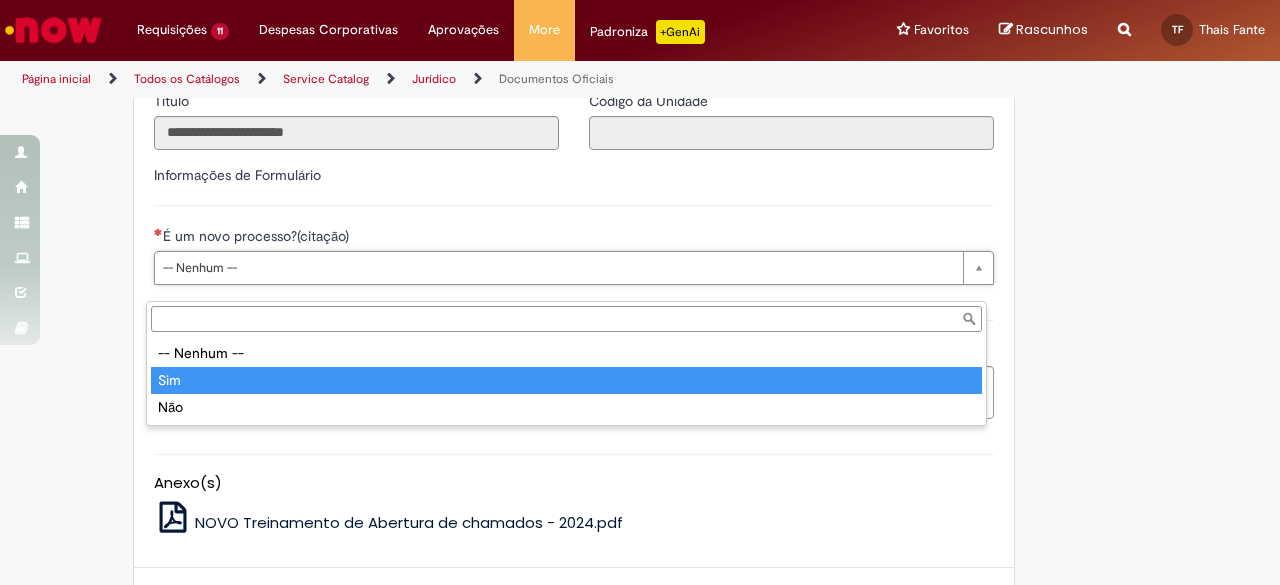 type on "***" 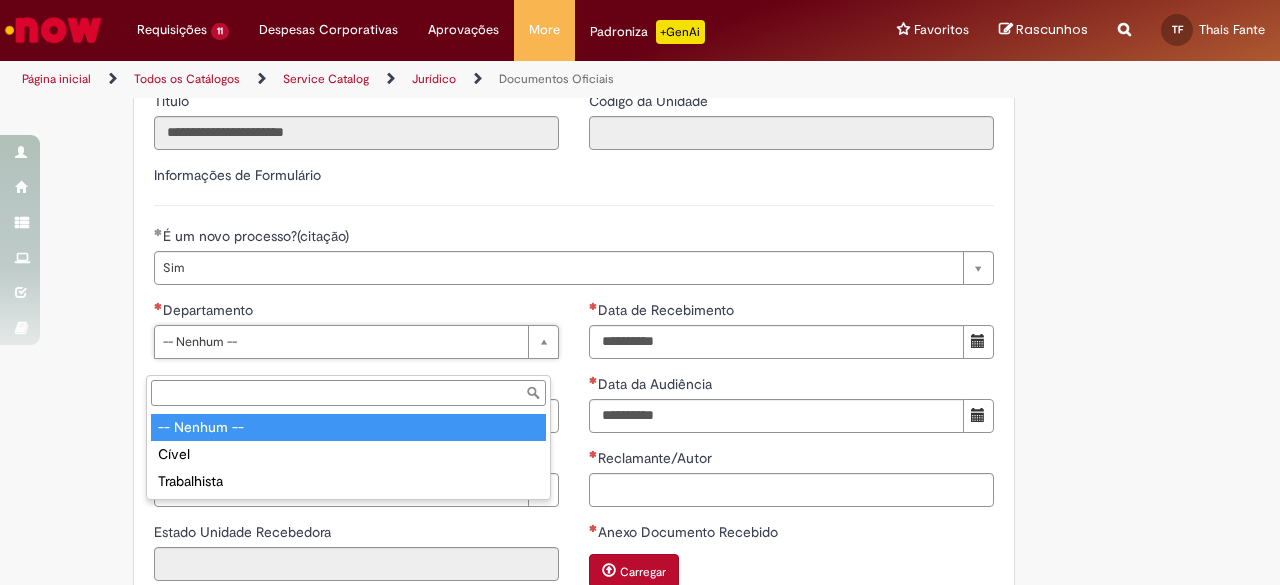 type on "*****" 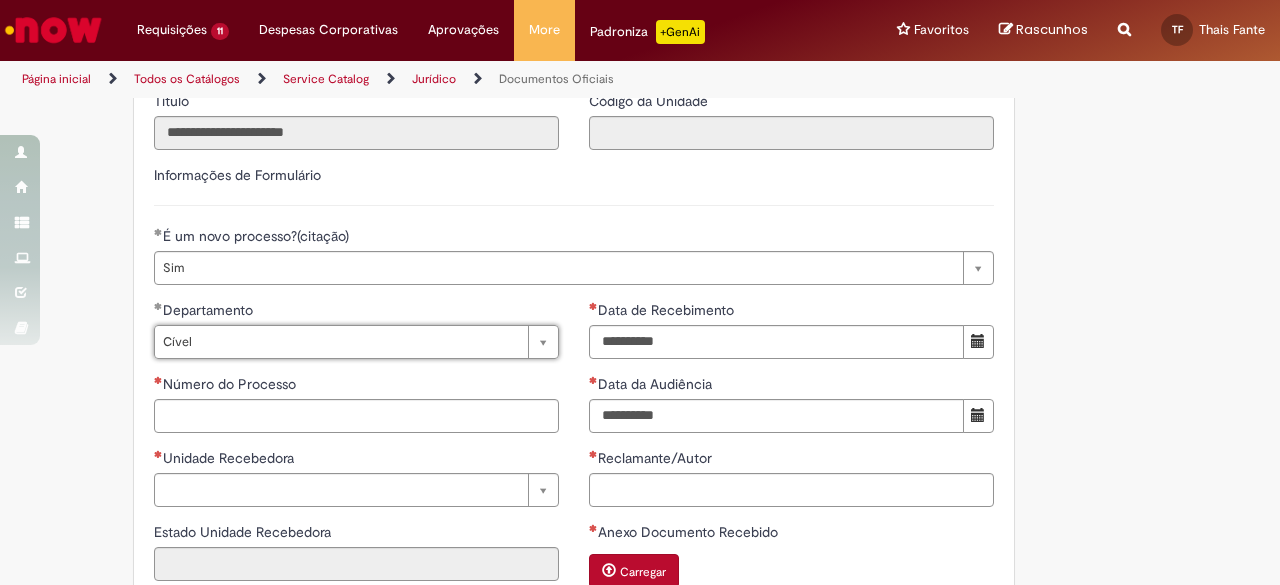click on "**********" at bounding box center (542, 329) 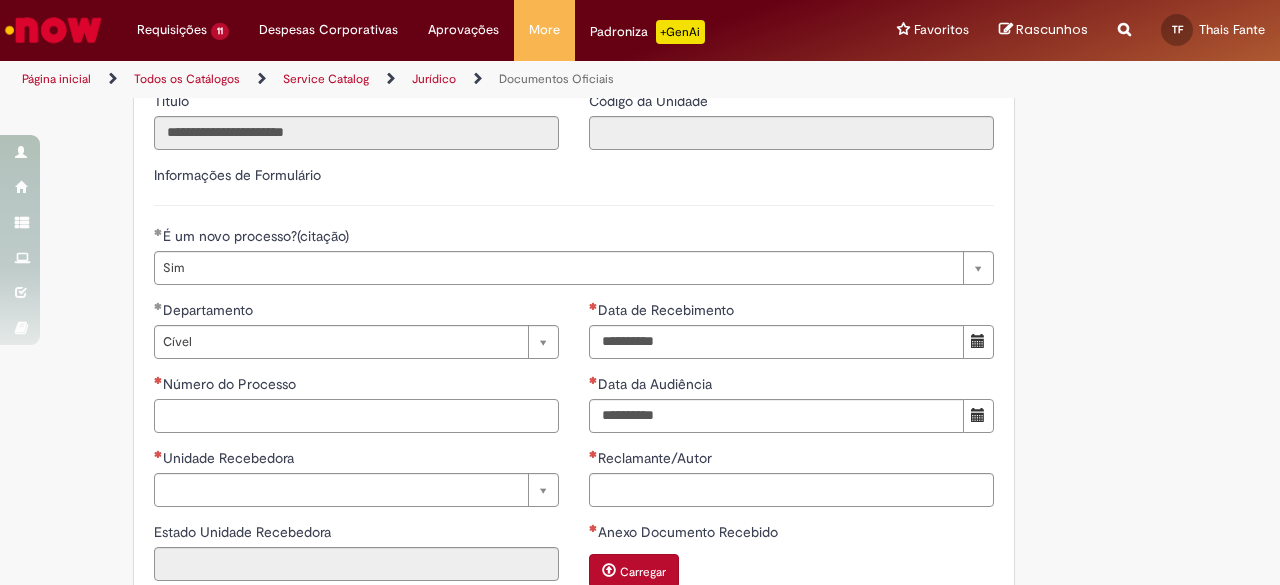 click on "Número do Processo" at bounding box center (356, 416) 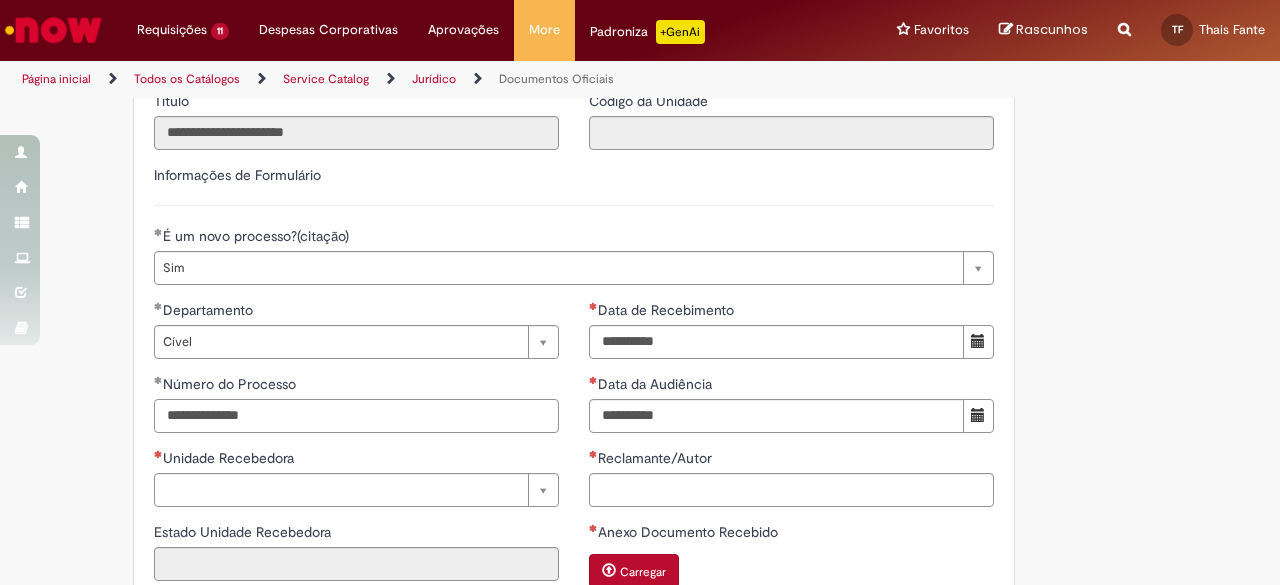 type on "**********" 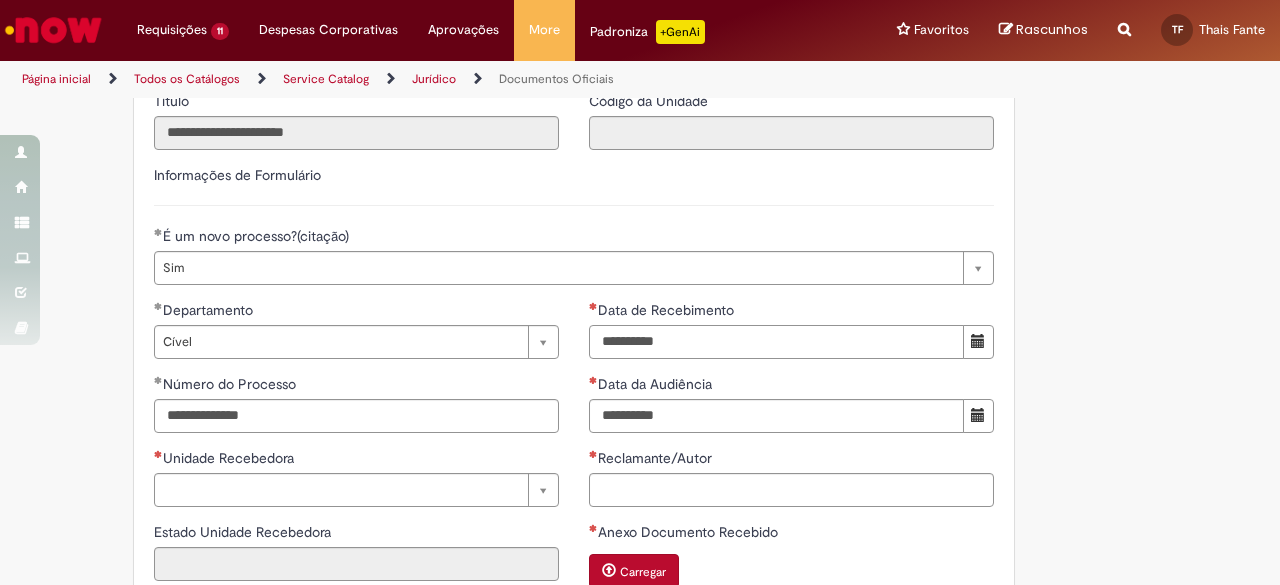 click on "Data de Recebimento" at bounding box center (776, 342) 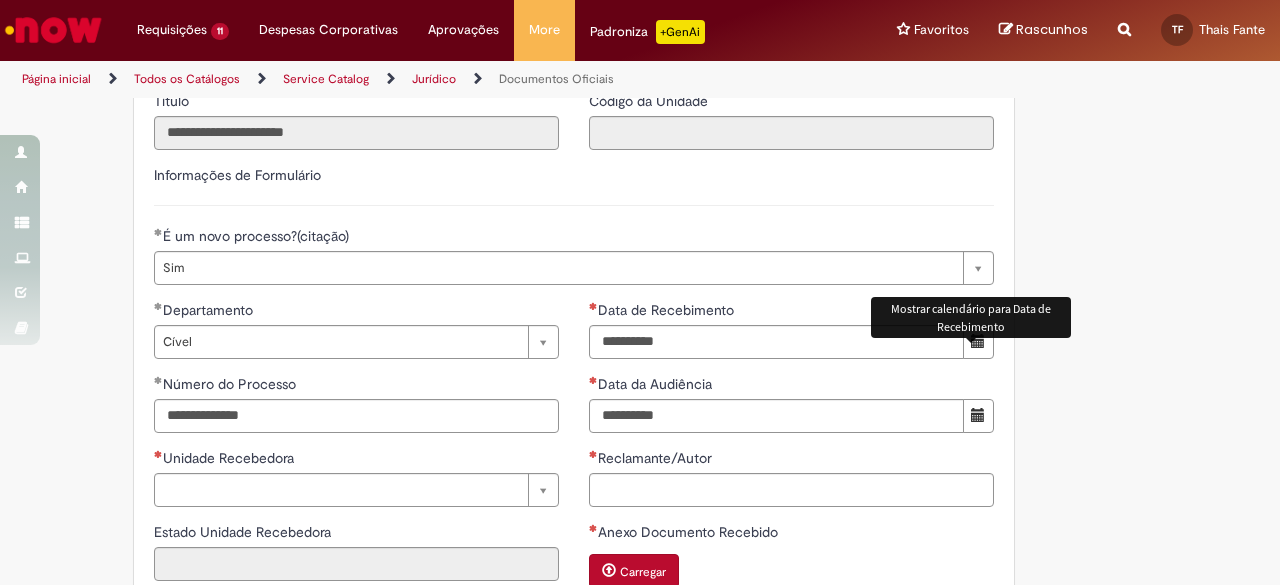 click on "**********" at bounding box center [640, 329] 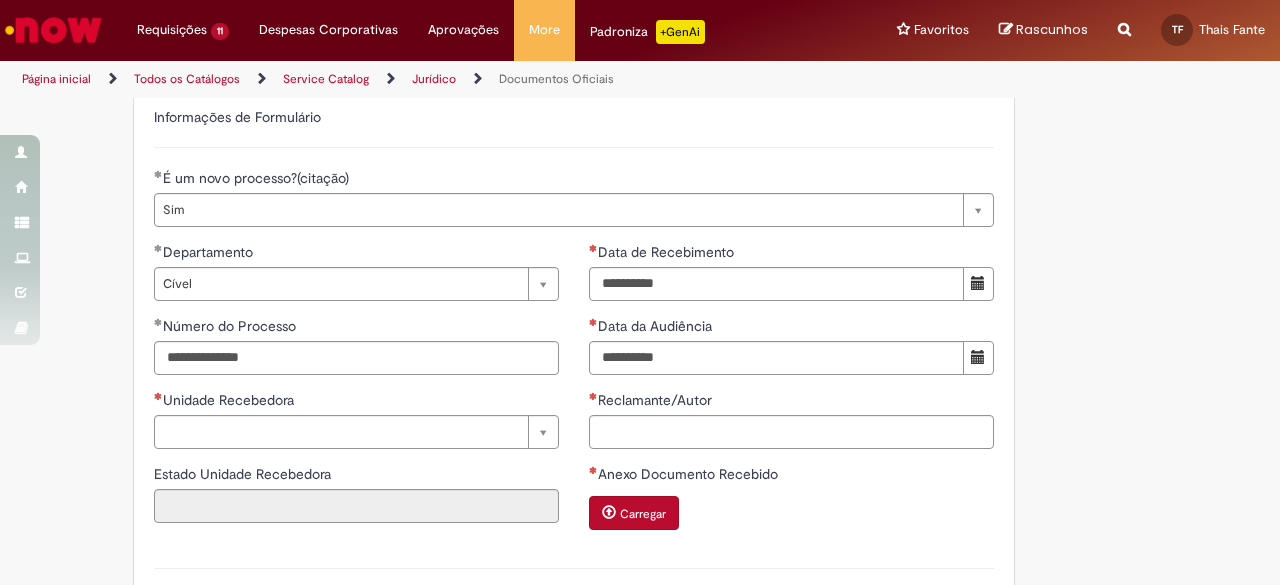scroll, scrollTop: 600, scrollLeft: 0, axis: vertical 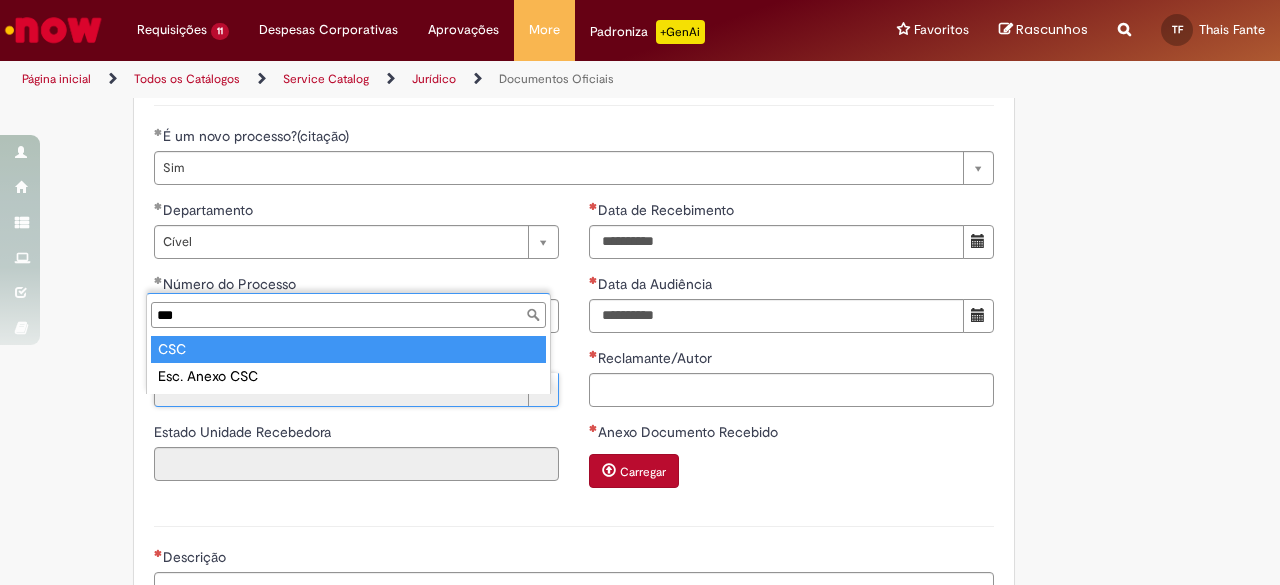 type on "***" 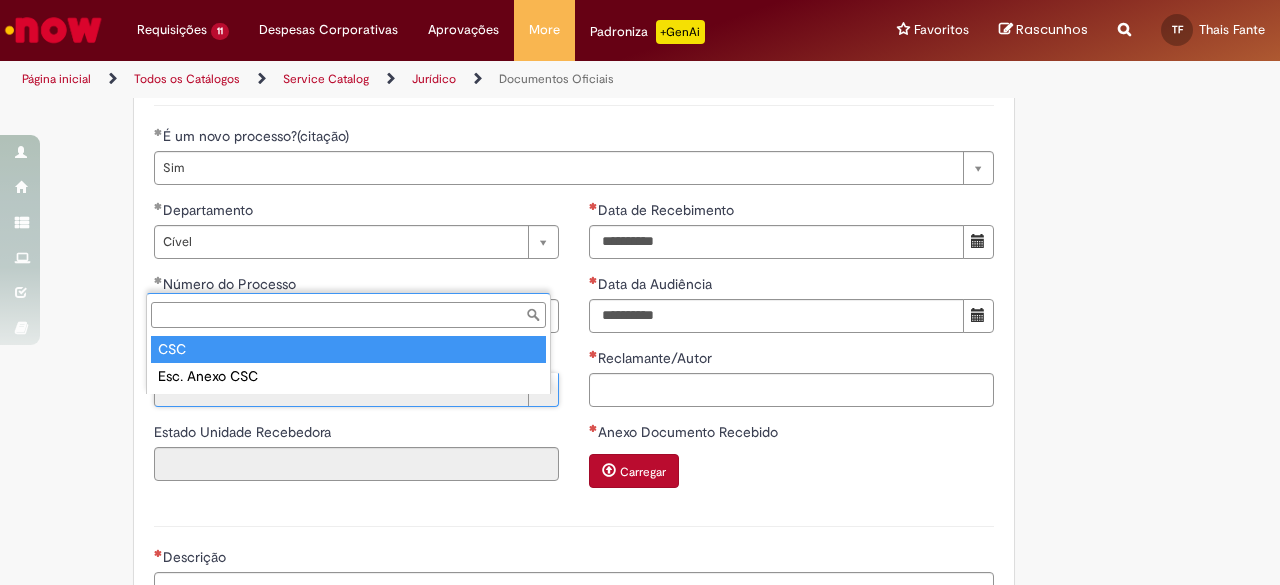 type on "**" 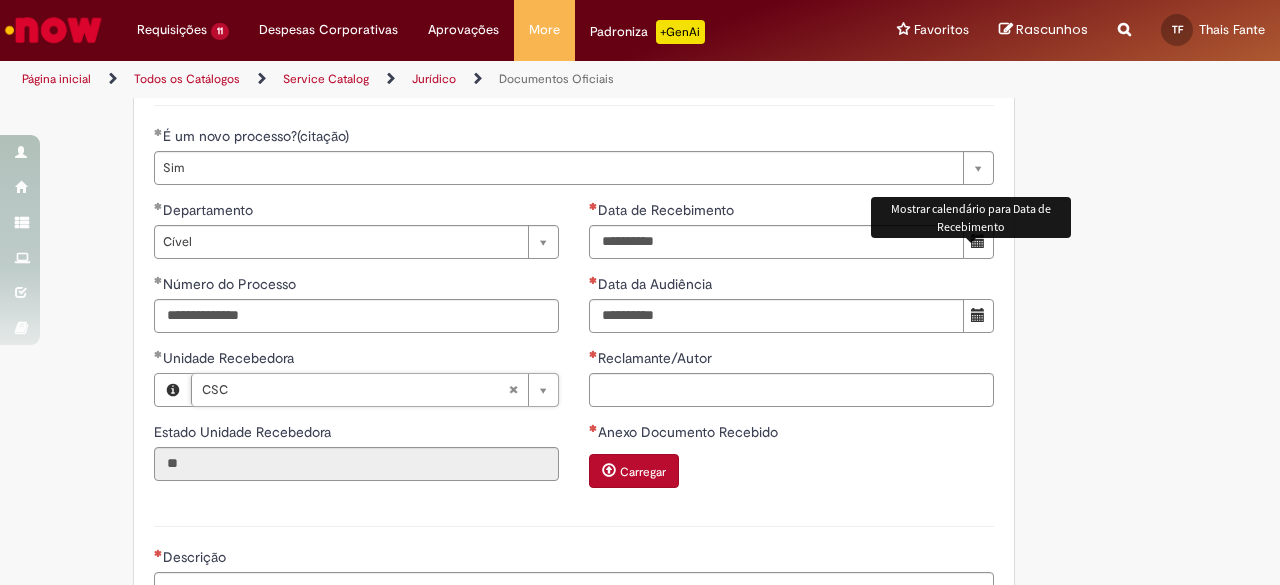 click at bounding box center [978, 241] 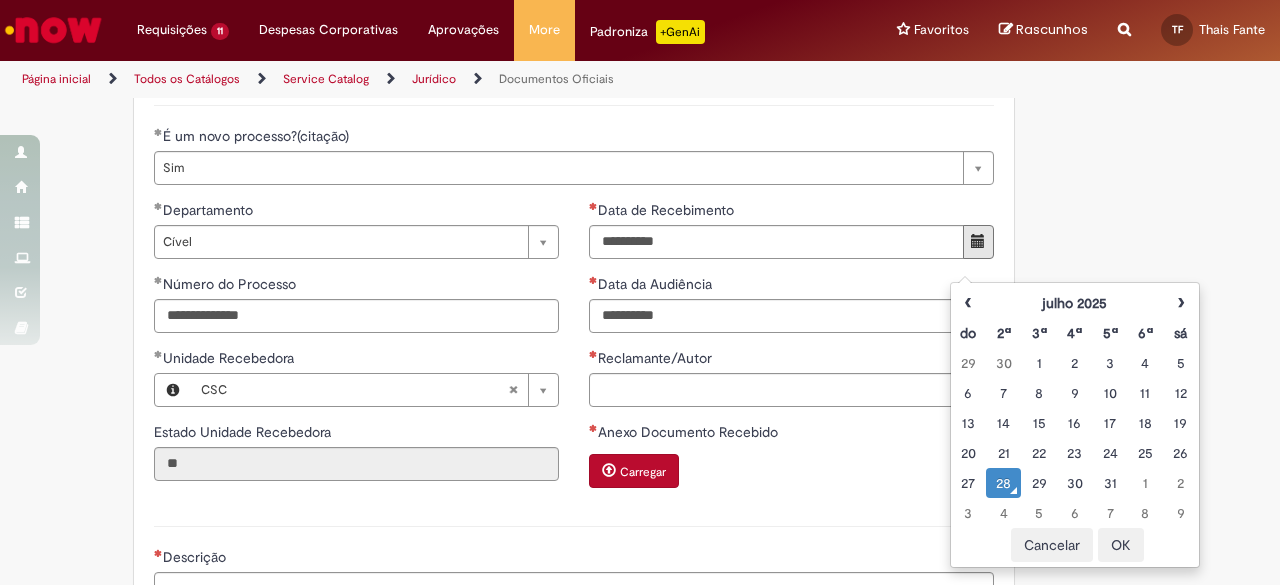 click on "28" at bounding box center [1003, 483] 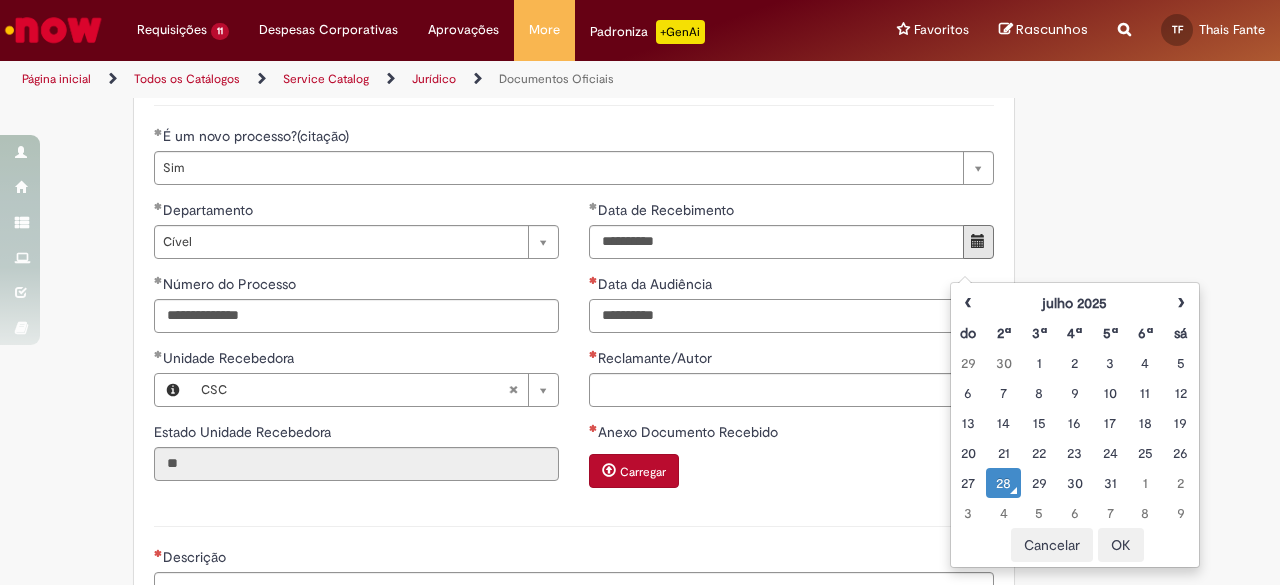 click on "Data da Audiência" at bounding box center [776, 316] 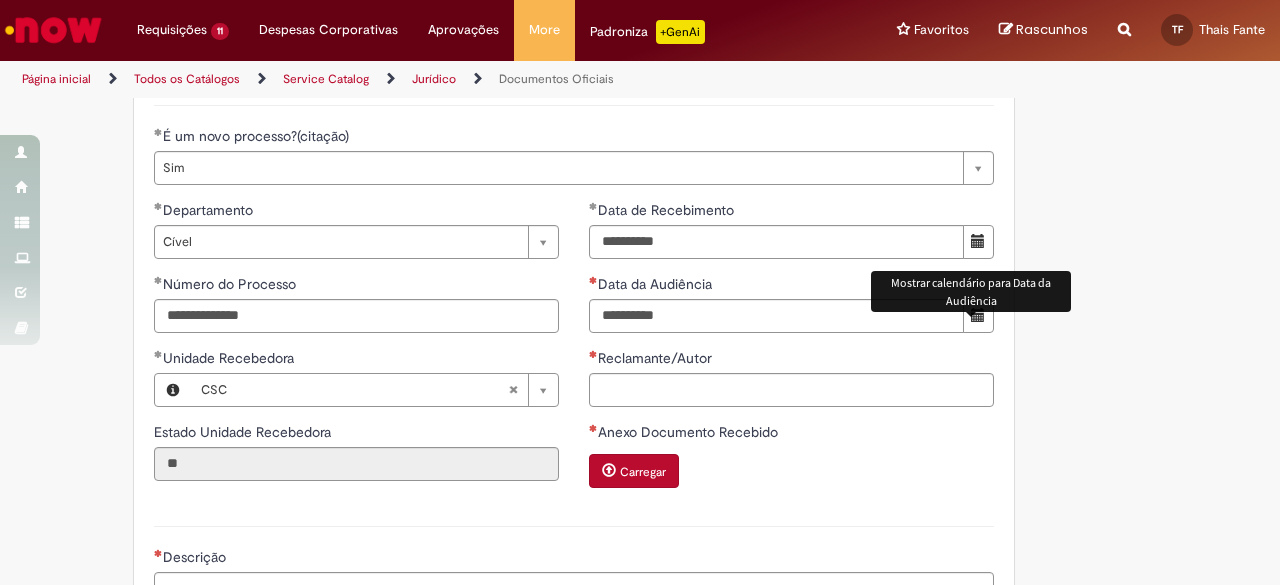 click at bounding box center (978, 316) 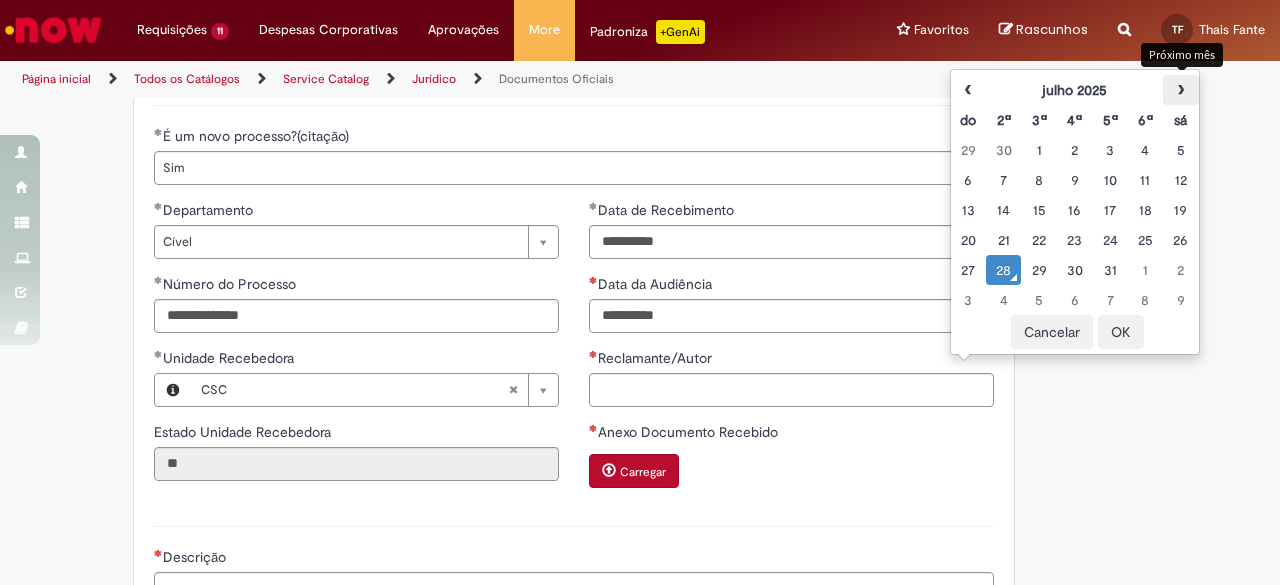click on "›" at bounding box center [1180, 90] 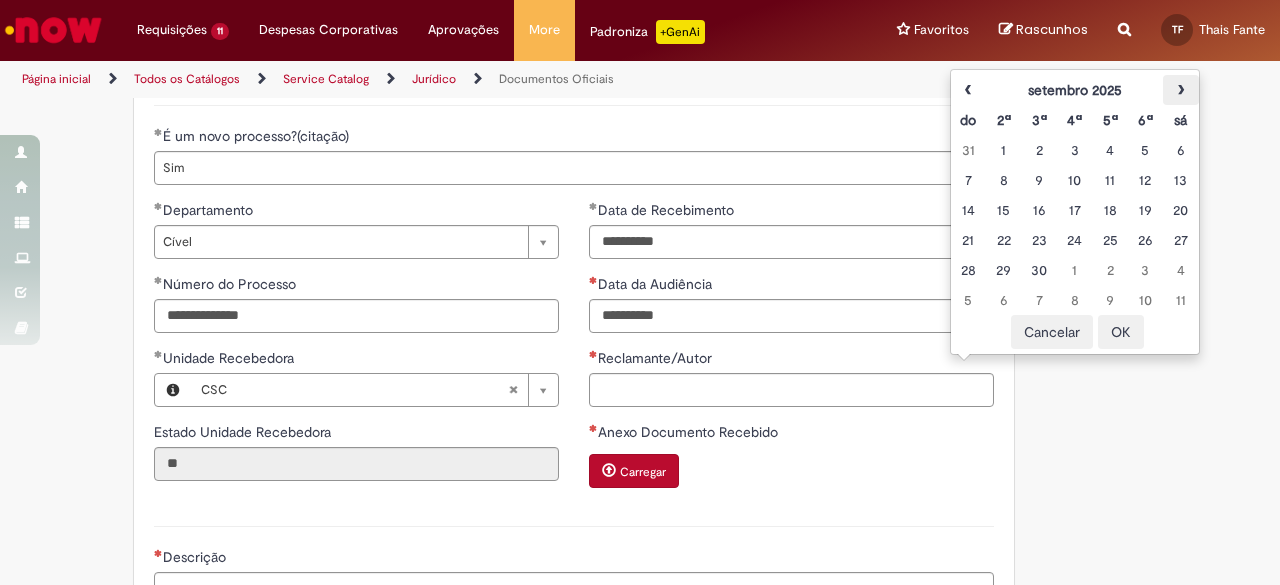 click on "›" at bounding box center [1180, 90] 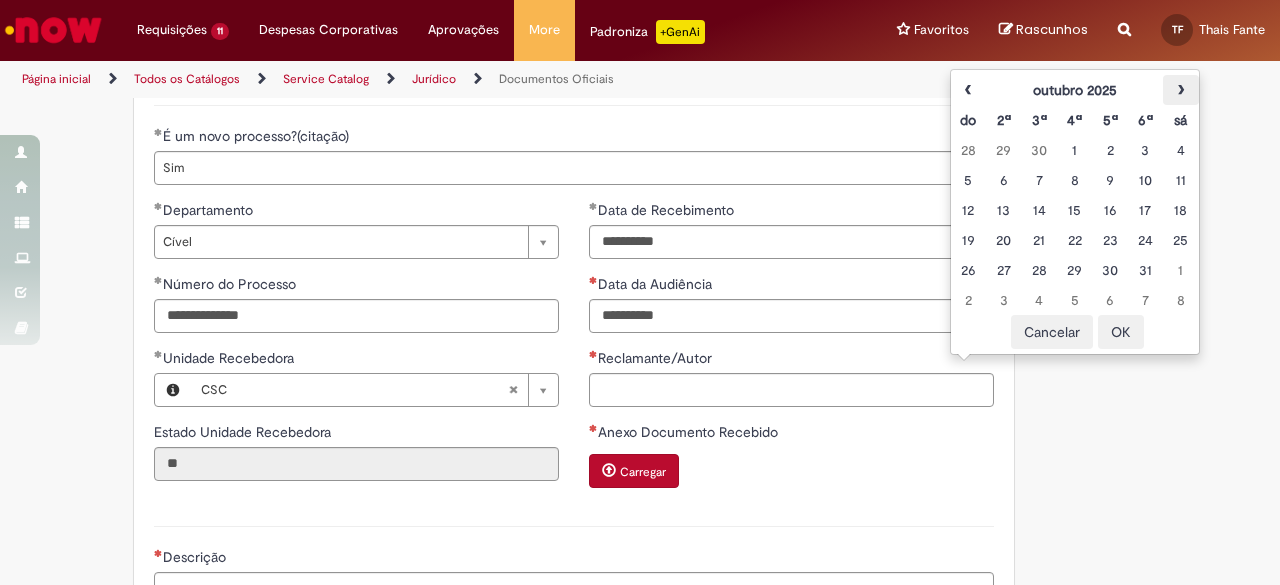 click on "›" at bounding box center [1180, 90] 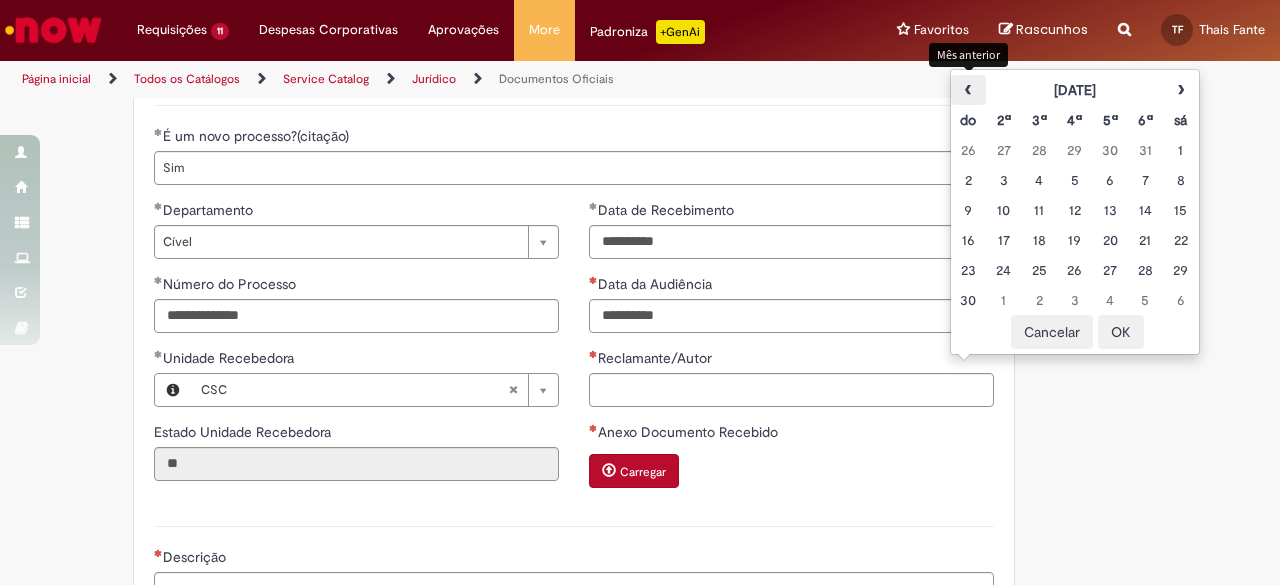 click on "‹" at bounding box center (968, 90) 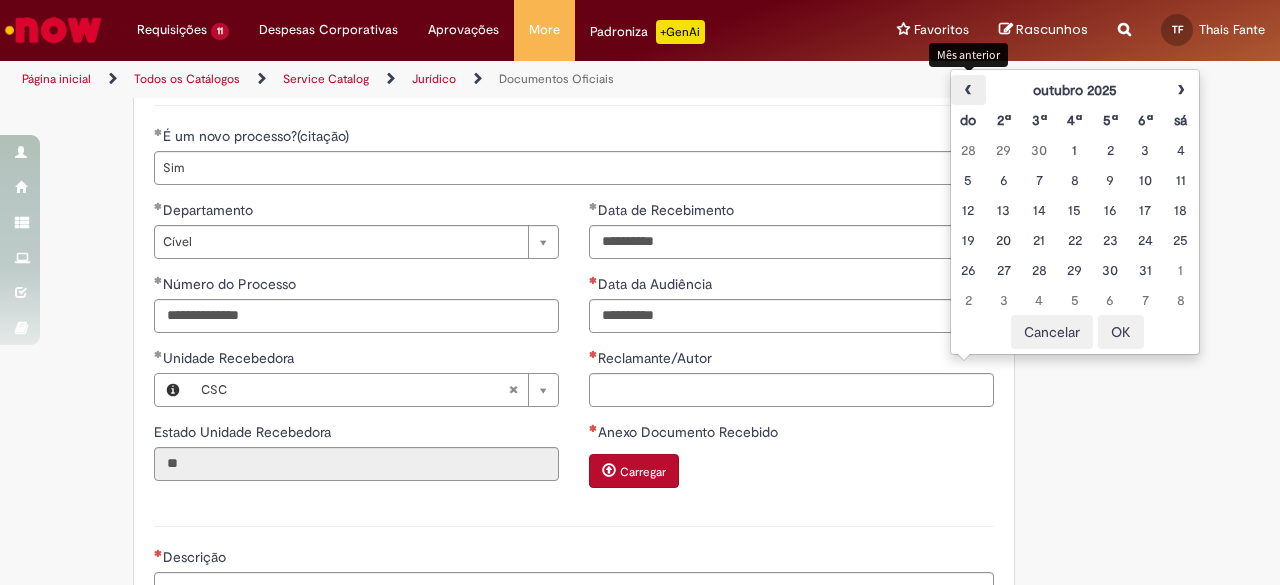 click on "‹" at bounding box center [968, 90] 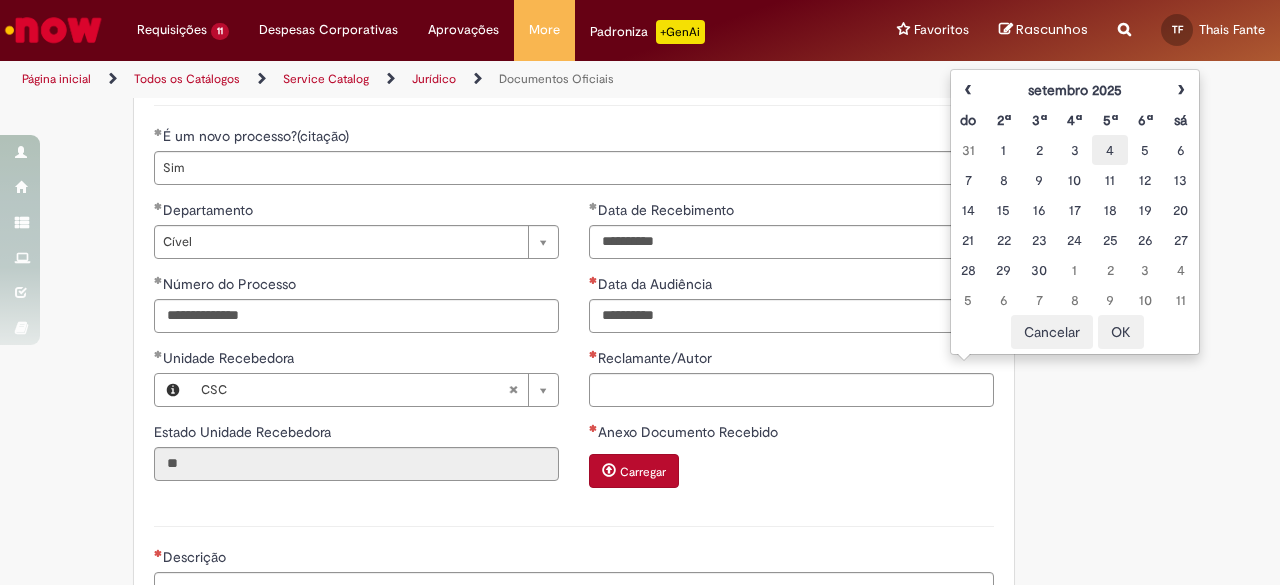 click on "4" at bounding box center [1109, 150] 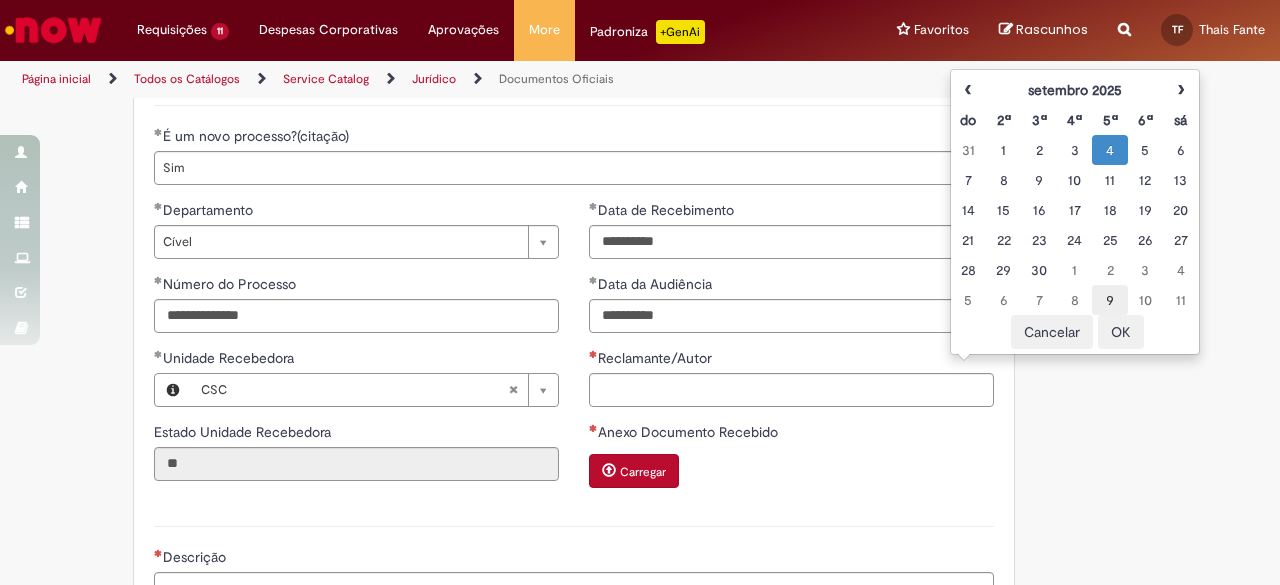 click on "9" at bounding box center (1109, 300) 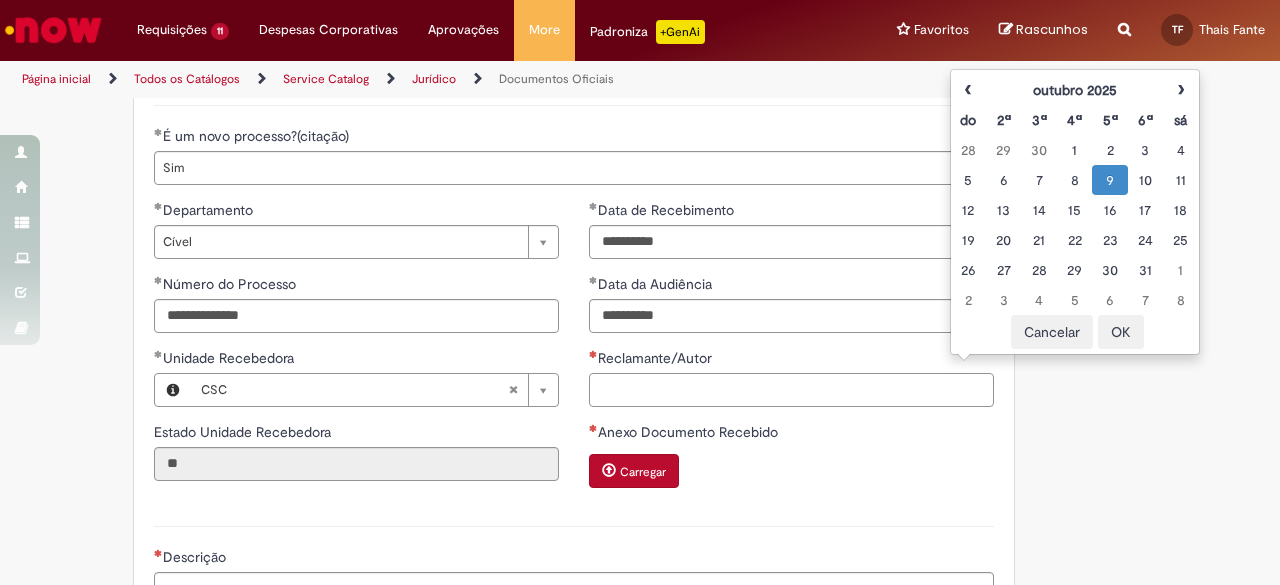 click on "Reclamante/Autor" at bounding box center (791, 390) 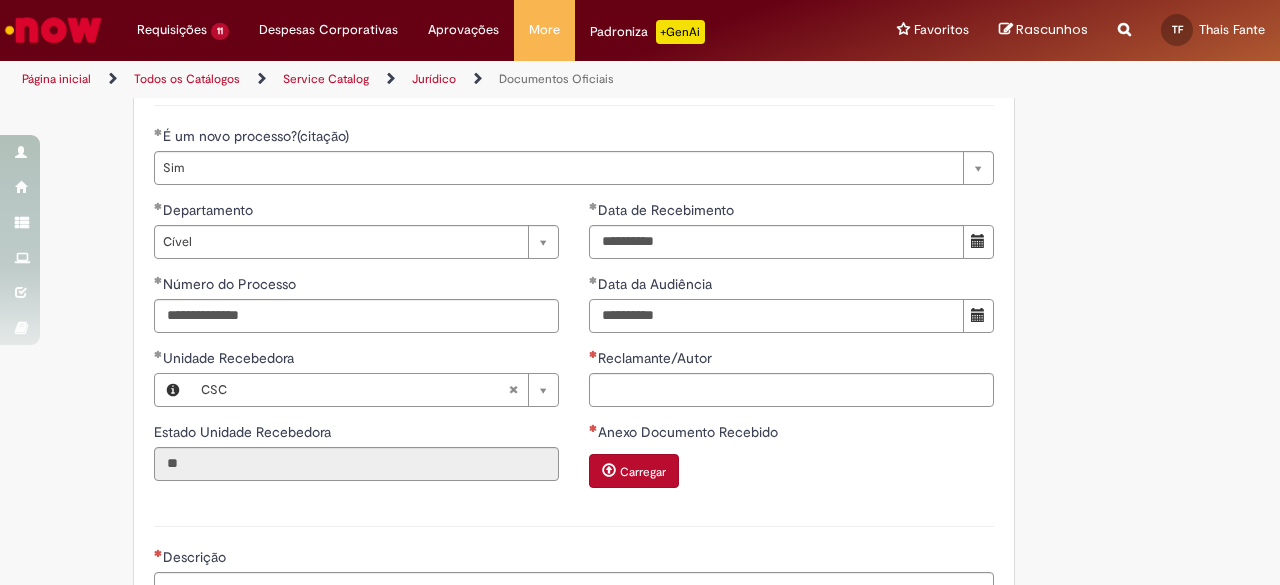 click on "**********" at bounding box center [776, 316] 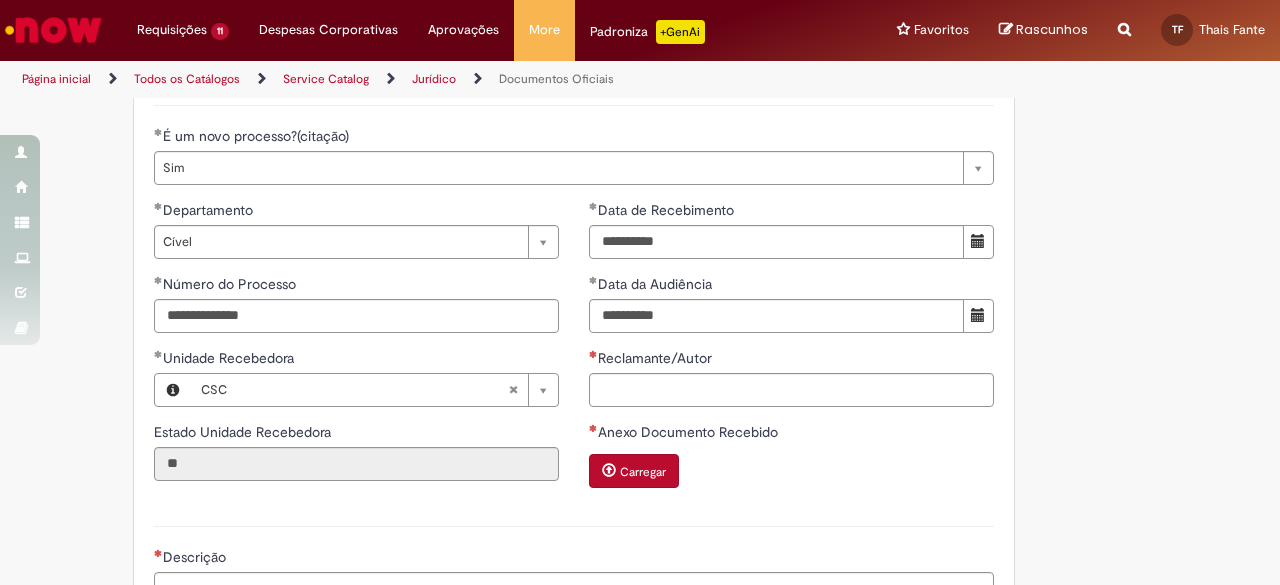 click at bounding box center [978, 316] 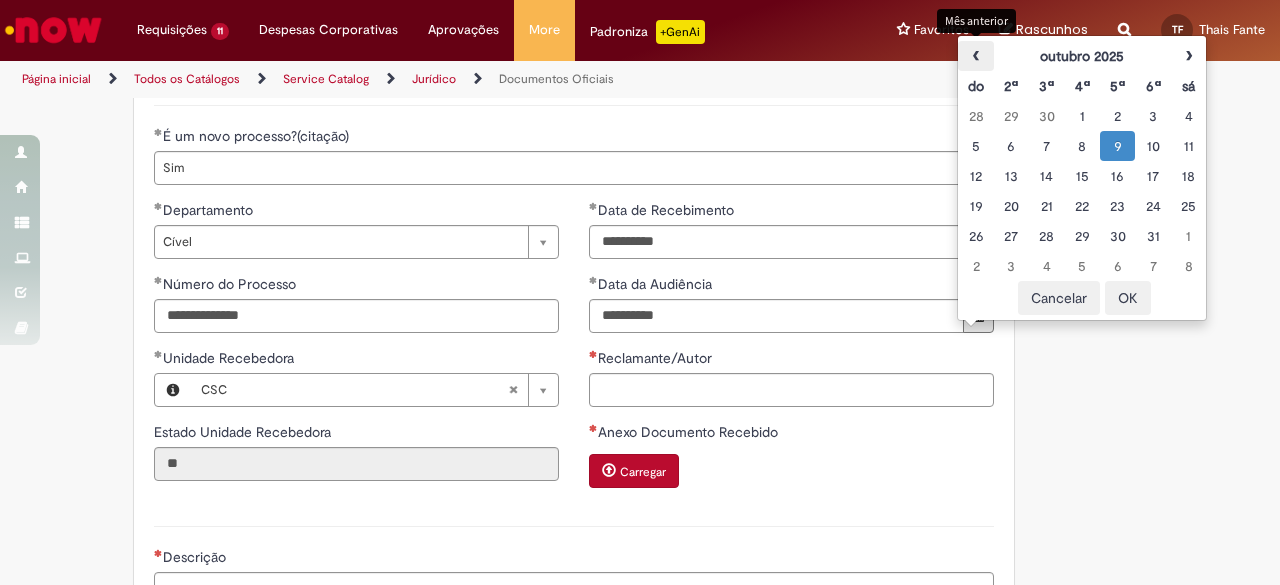 click on "‹" at bounding box center [975, 56] 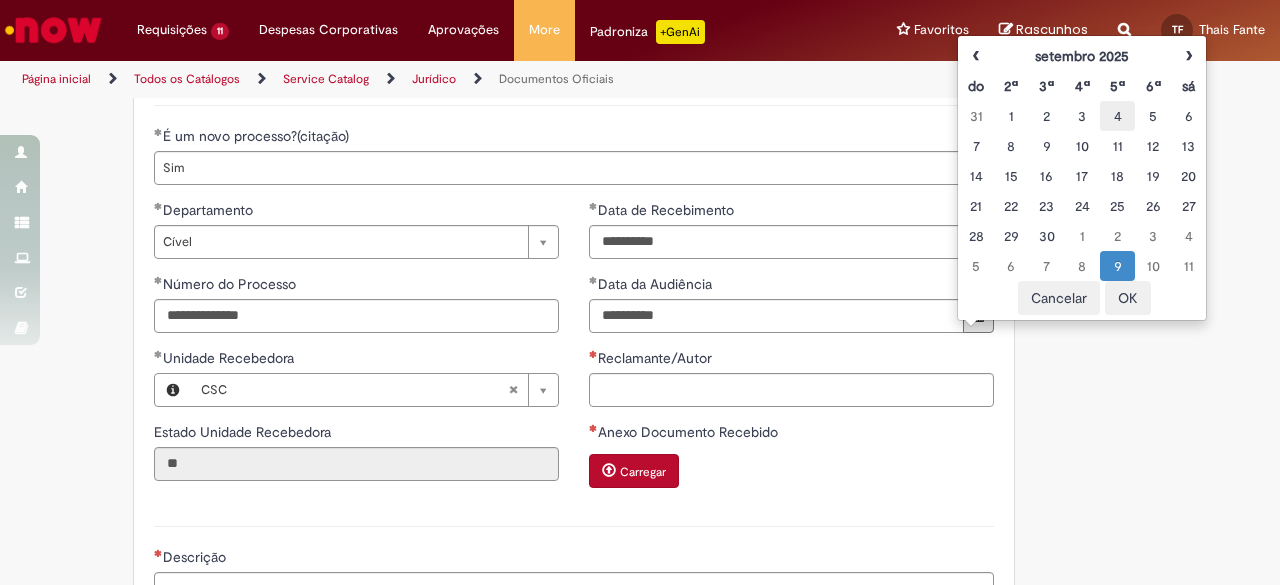 click on "4" at bounding box center [1117, 116] 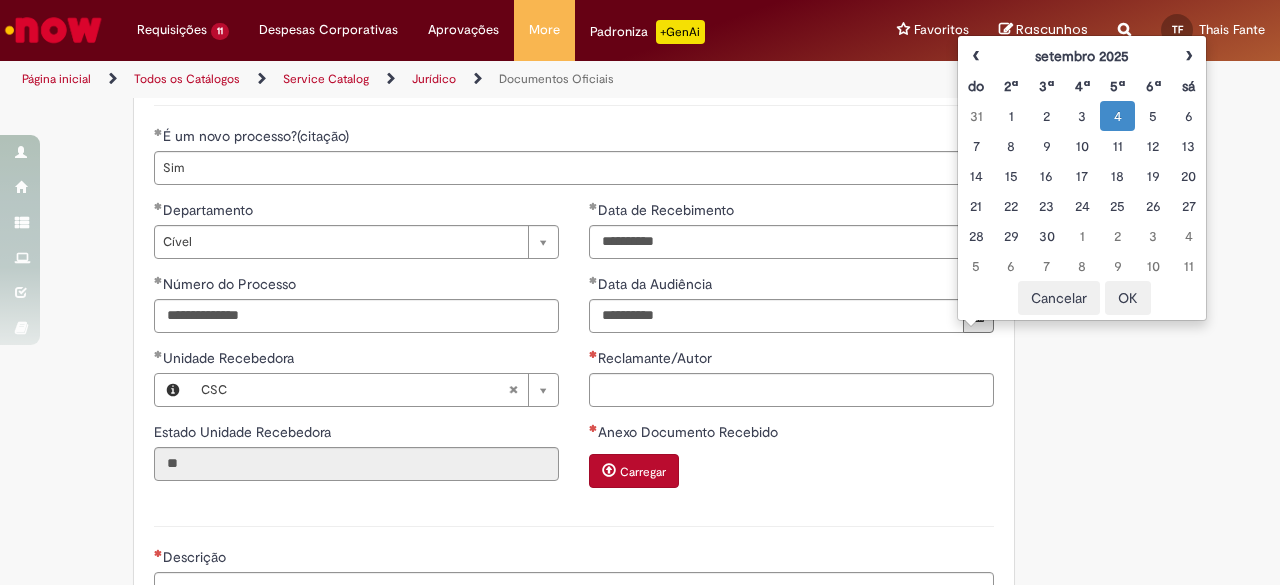 click on "OK" at bounding box center [1128, 298] 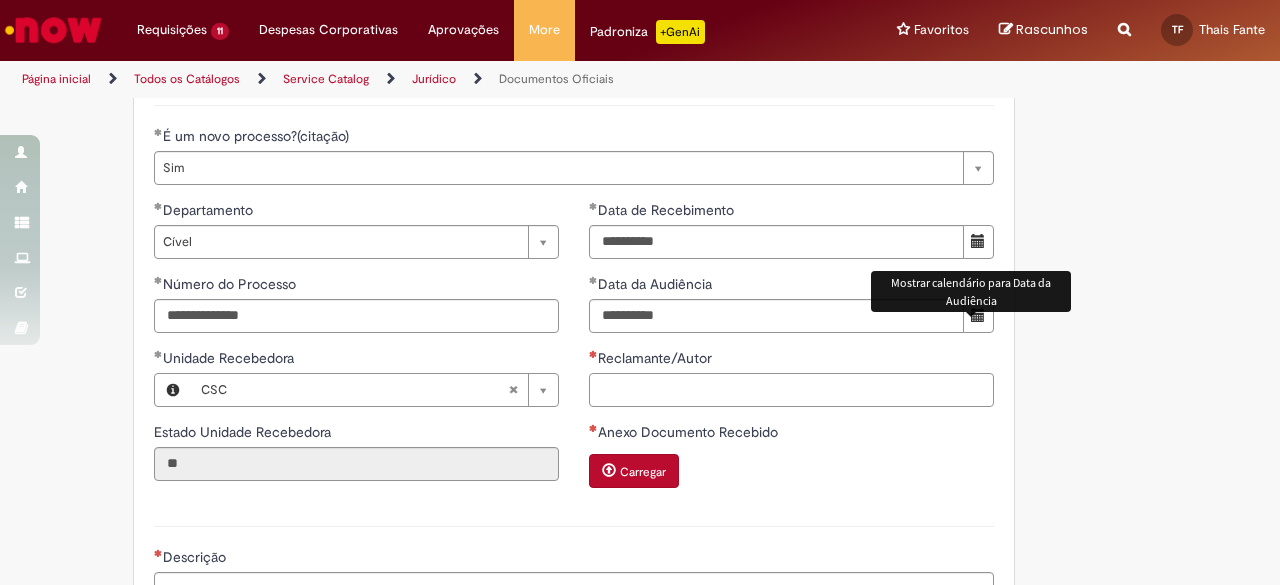 click on "Reclamante/Autor" at bounding box center (791, 390) 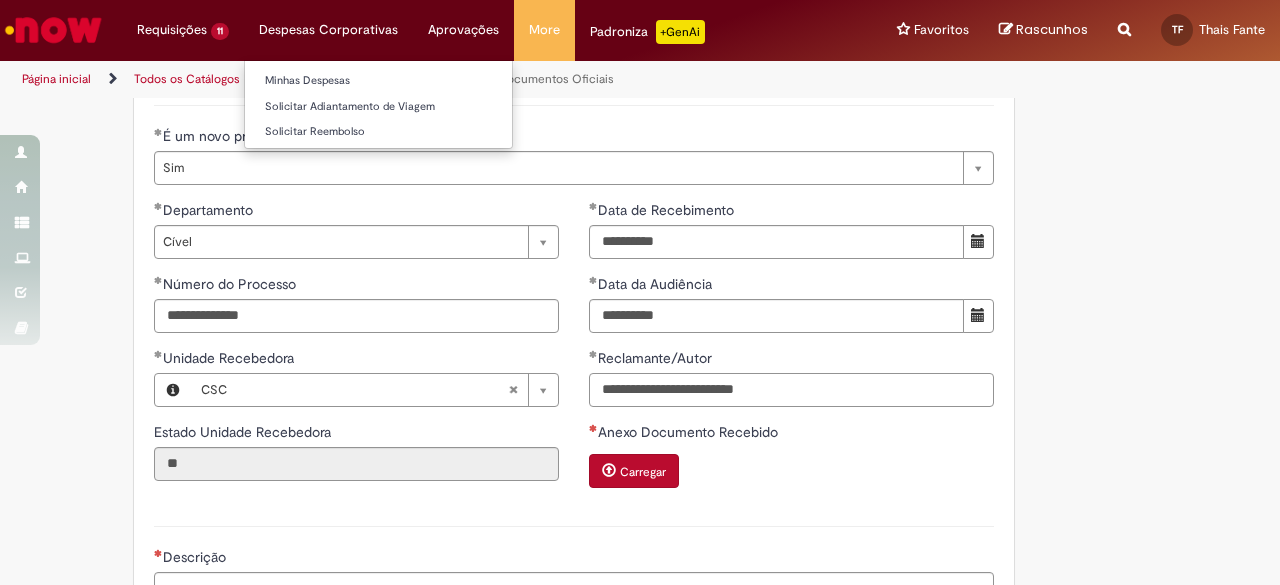 type on "**********" 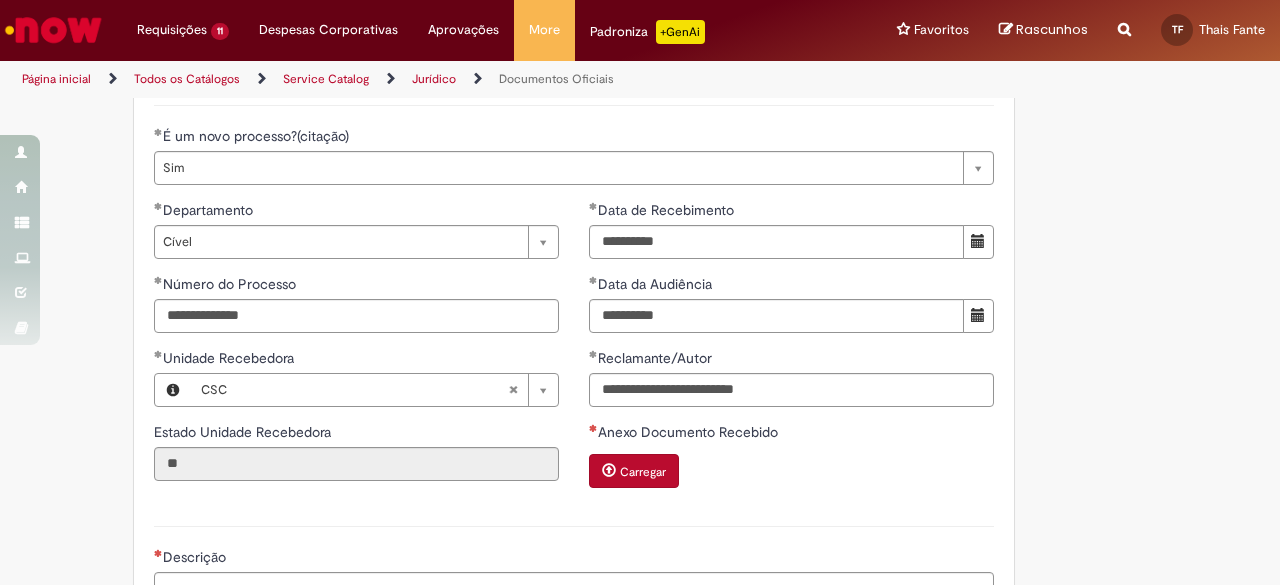 click on "Carregar" at bounding box center (634, 471) 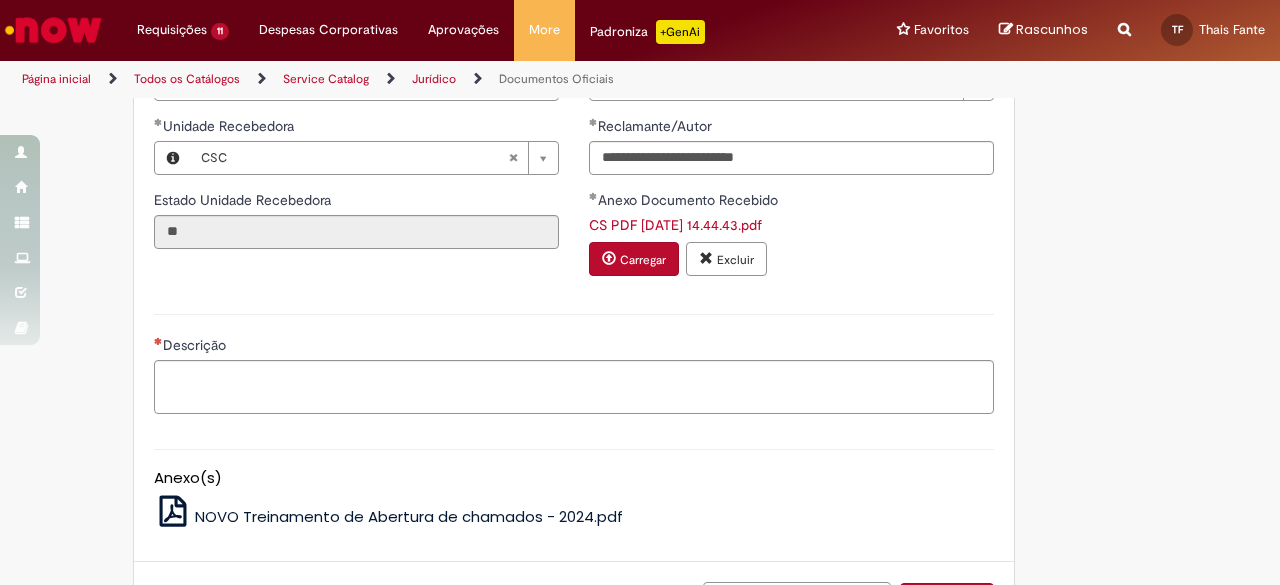 scroll, scrollTop: 1000, scrollLeft: 0, axis: vertical 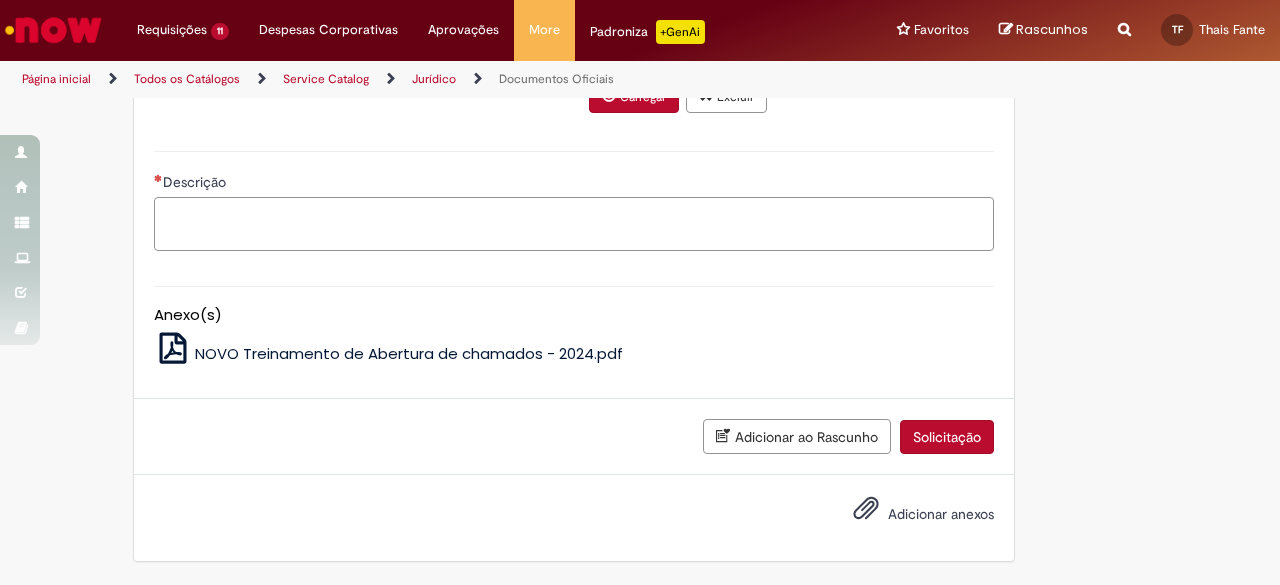 click on "Descrição" at bounding box center (574, 223) 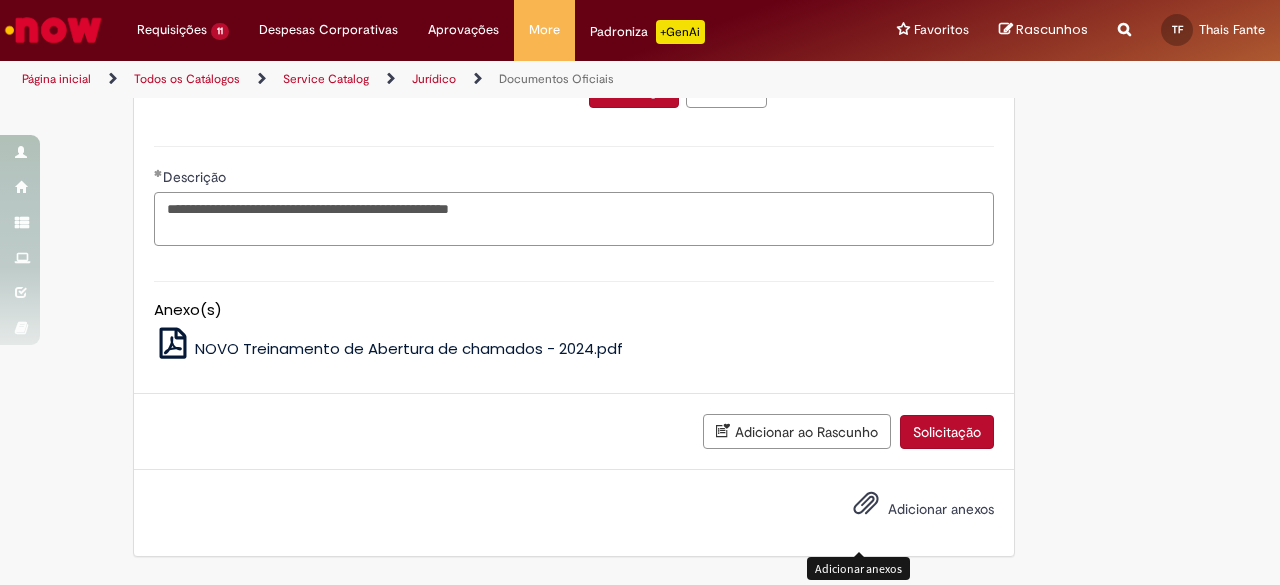 type on "**********" 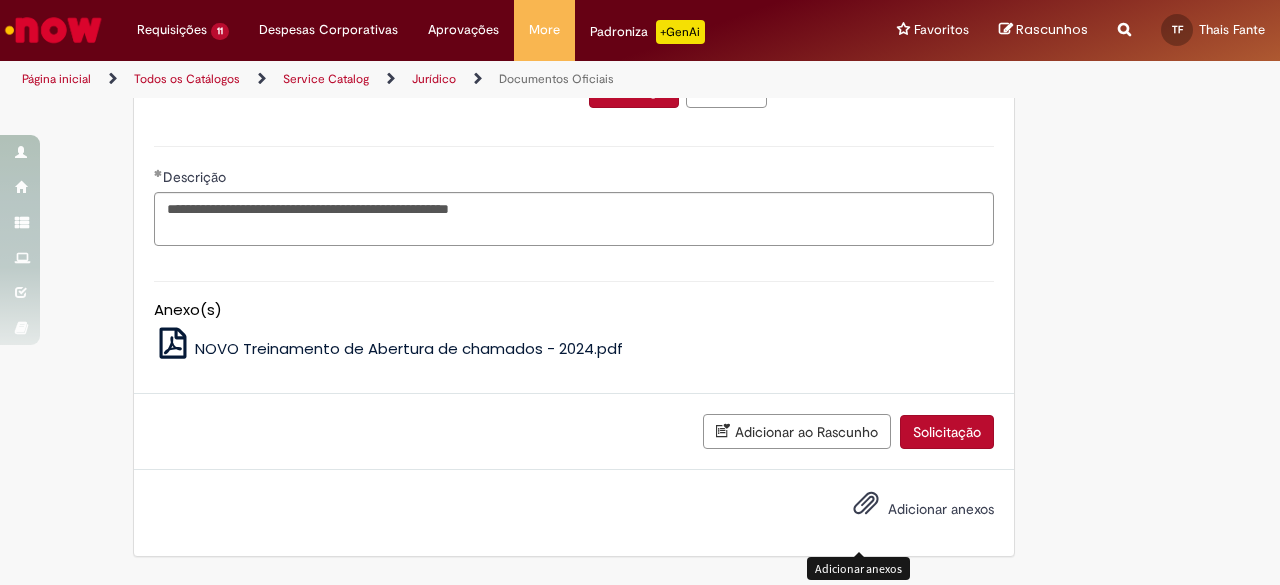 click on "Adicionar anexos" at bounding box center [941, 509] 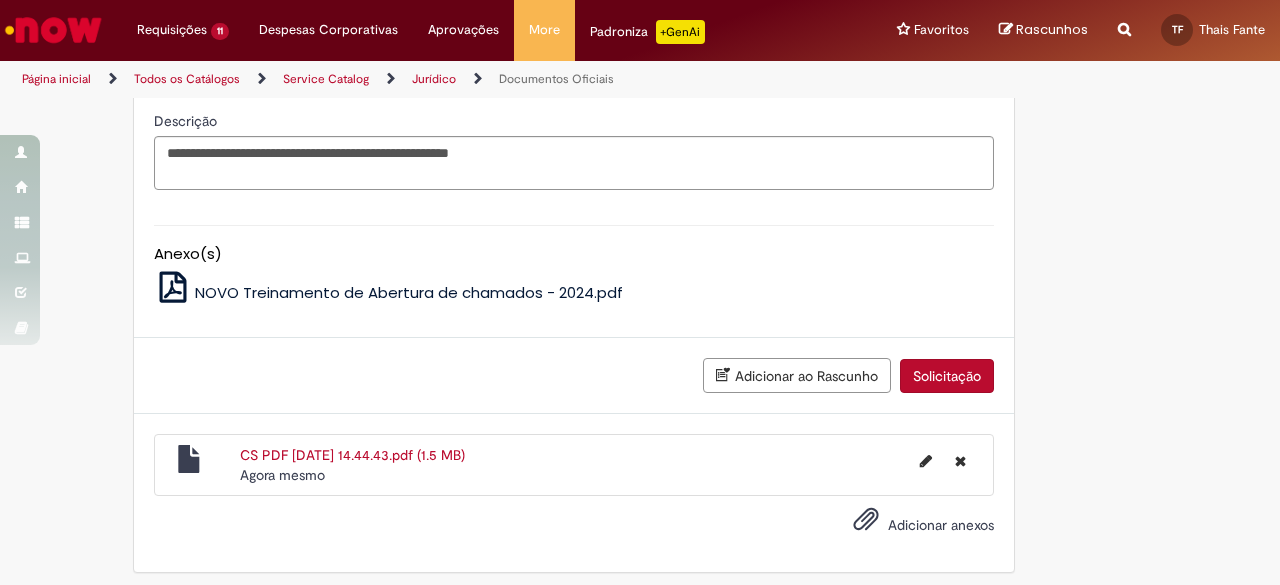scroll, scrollTop: 1082, scrollLeft: 0, axis: vertical 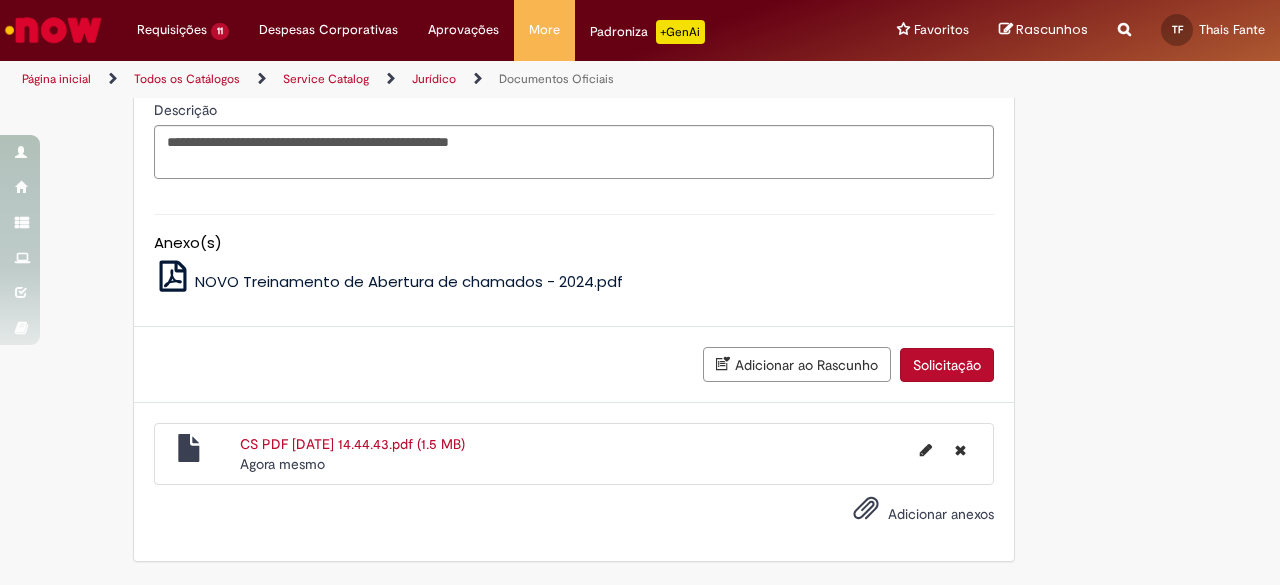 click on "Solicitação" at bounding box center (947, 365) 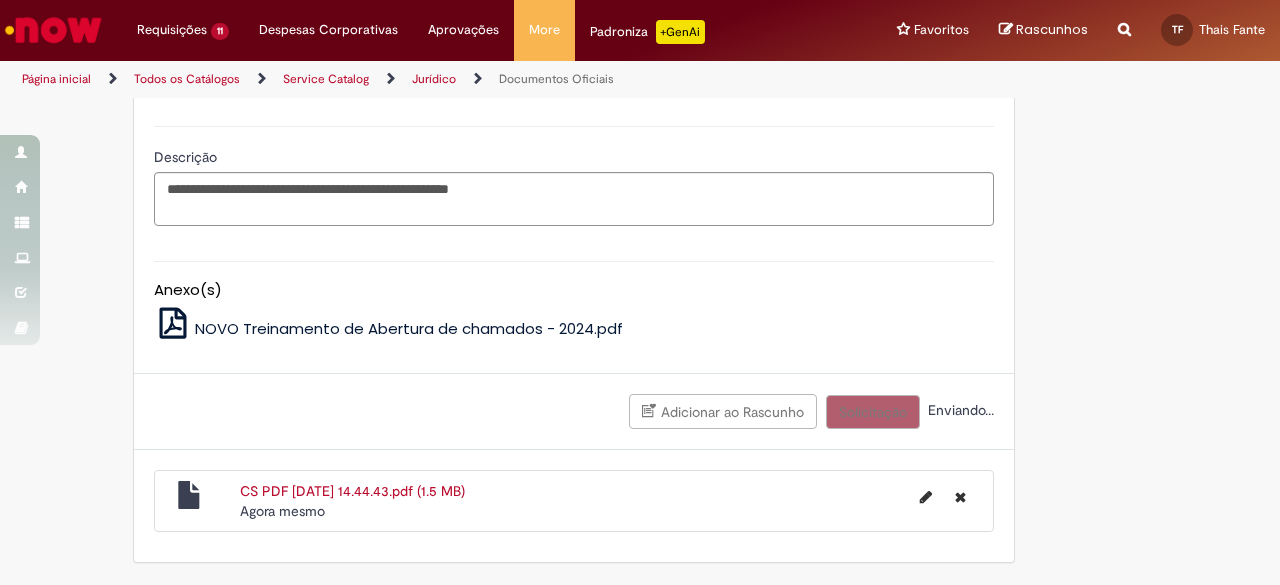 scroll, scrollTop: 1037, scrollLeft: 0, axis: vertical 